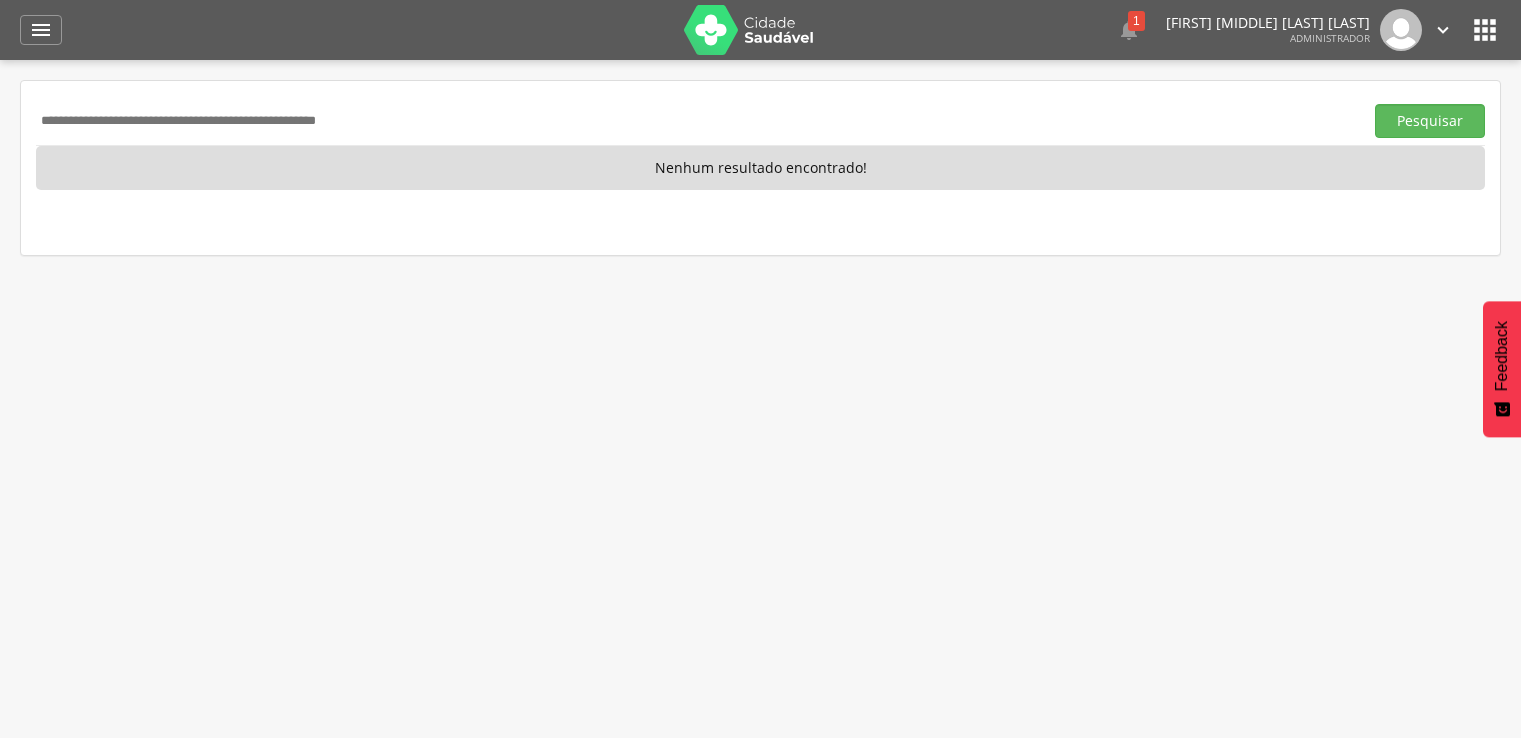 scroll, scrollTop: 0, scrollLeft: 0, axis: both 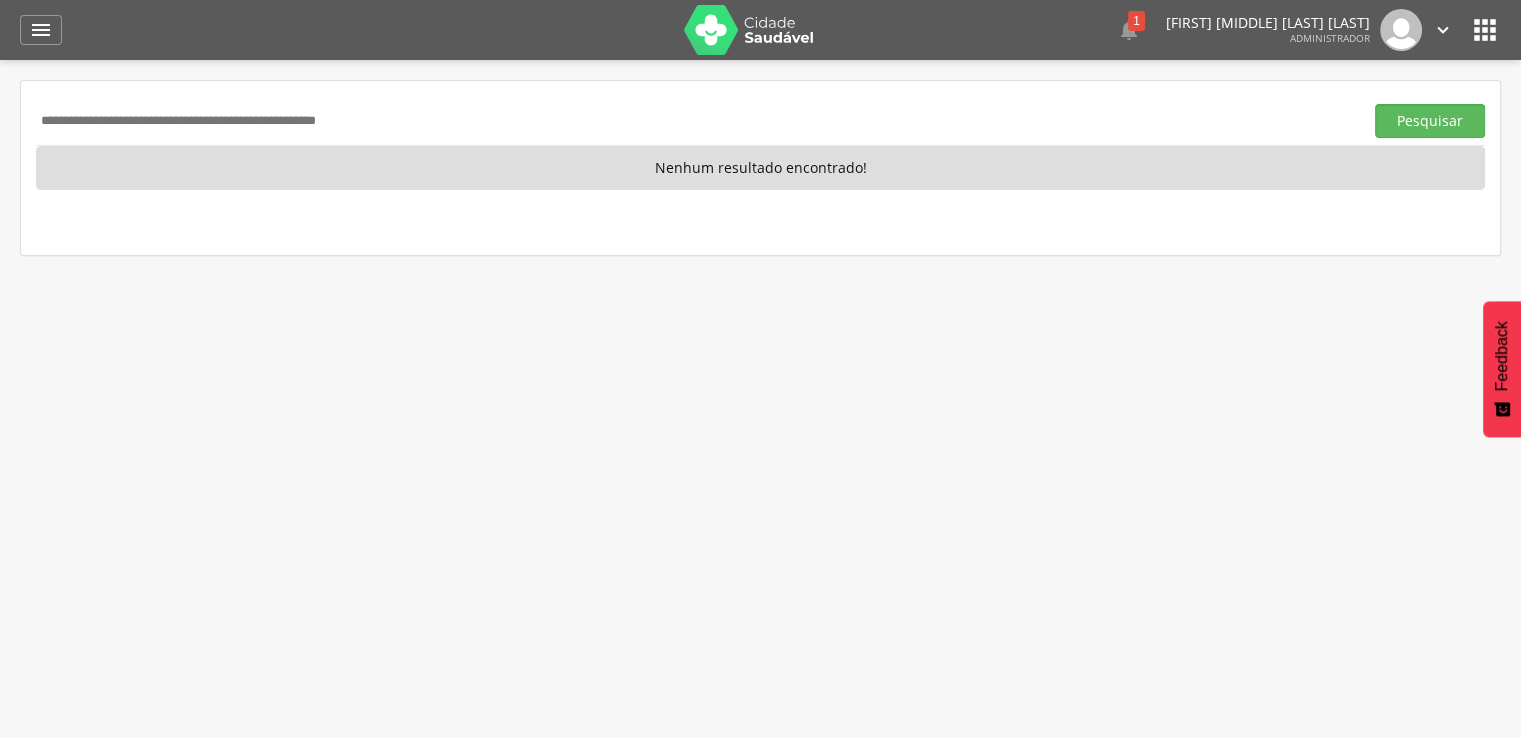 drag, startPoint x: 237, startPoint y: 120, endPoint x: 222, endPoint y: 120, distance: 15 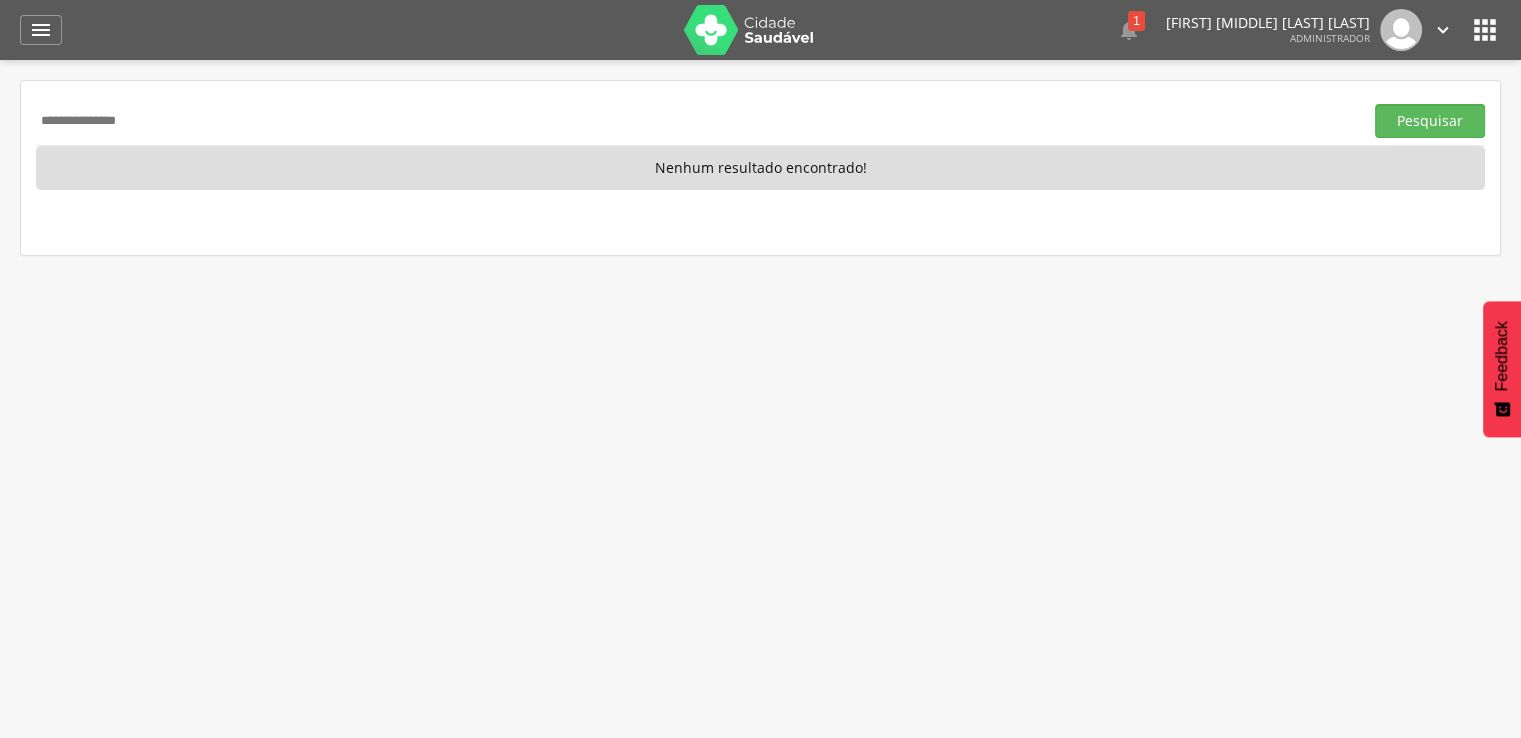 type on "**********" 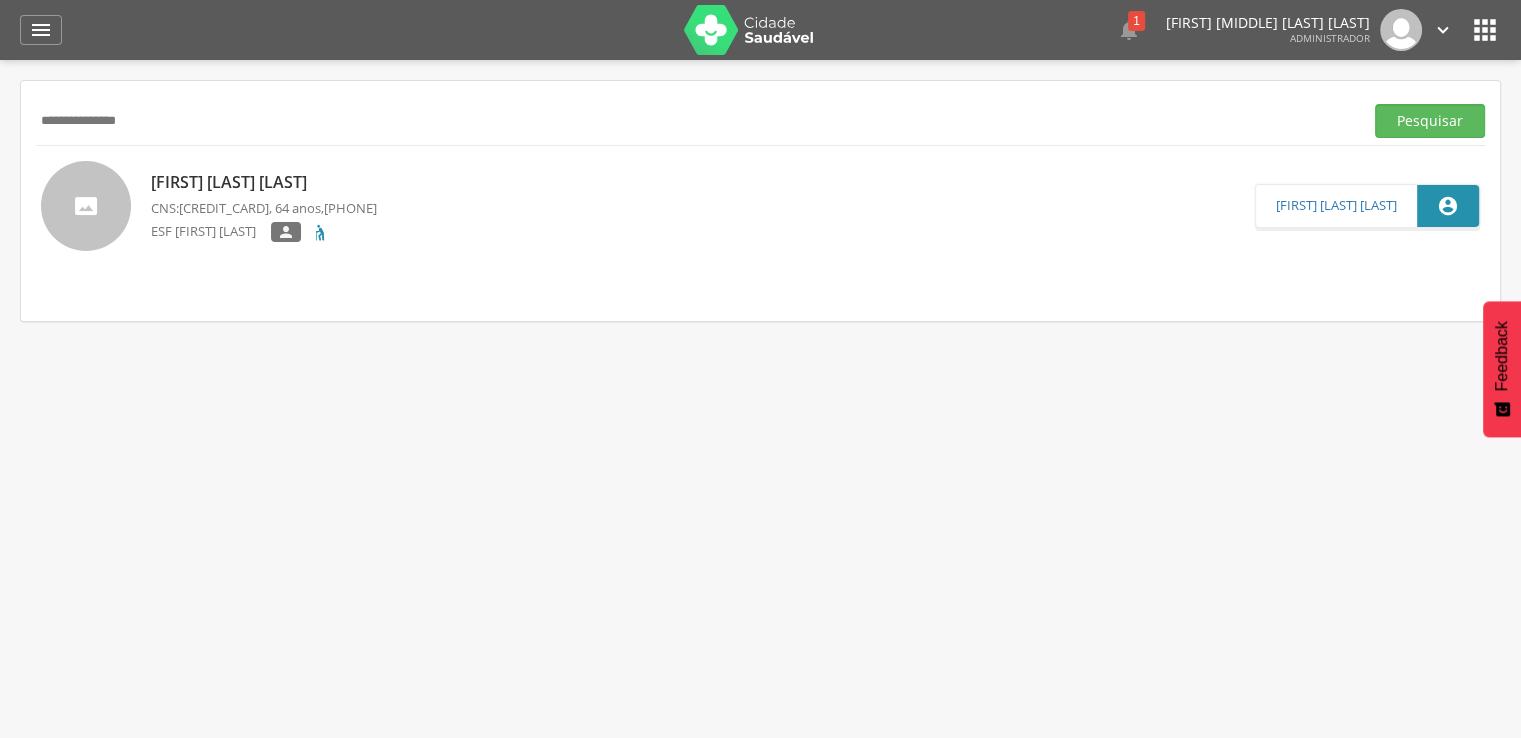 drag, startPoint x: 192, startPoint y: 133, endPoint x: 10, endPoint y: 112, distance: 183.20753 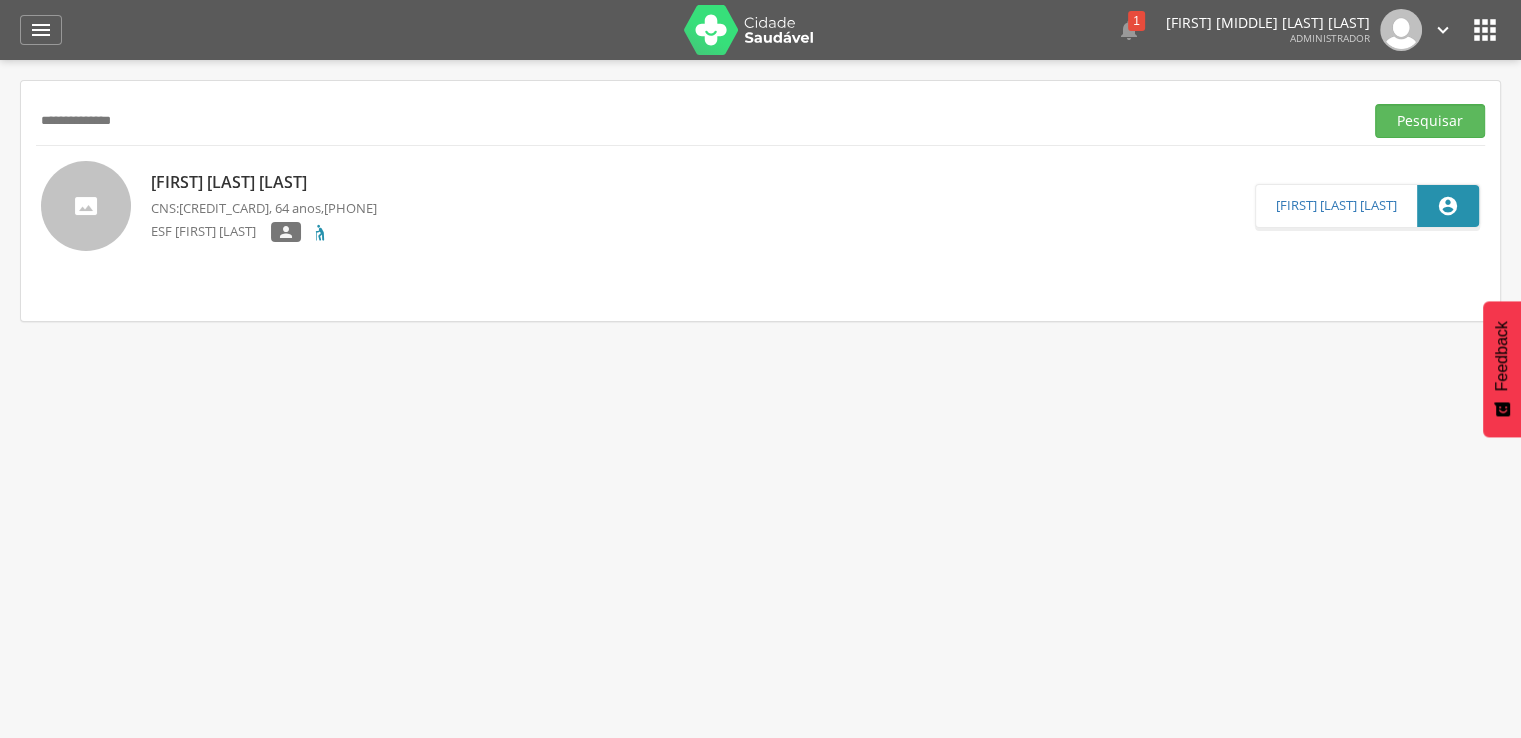 click on "**********" at bounding box center [695, 121] 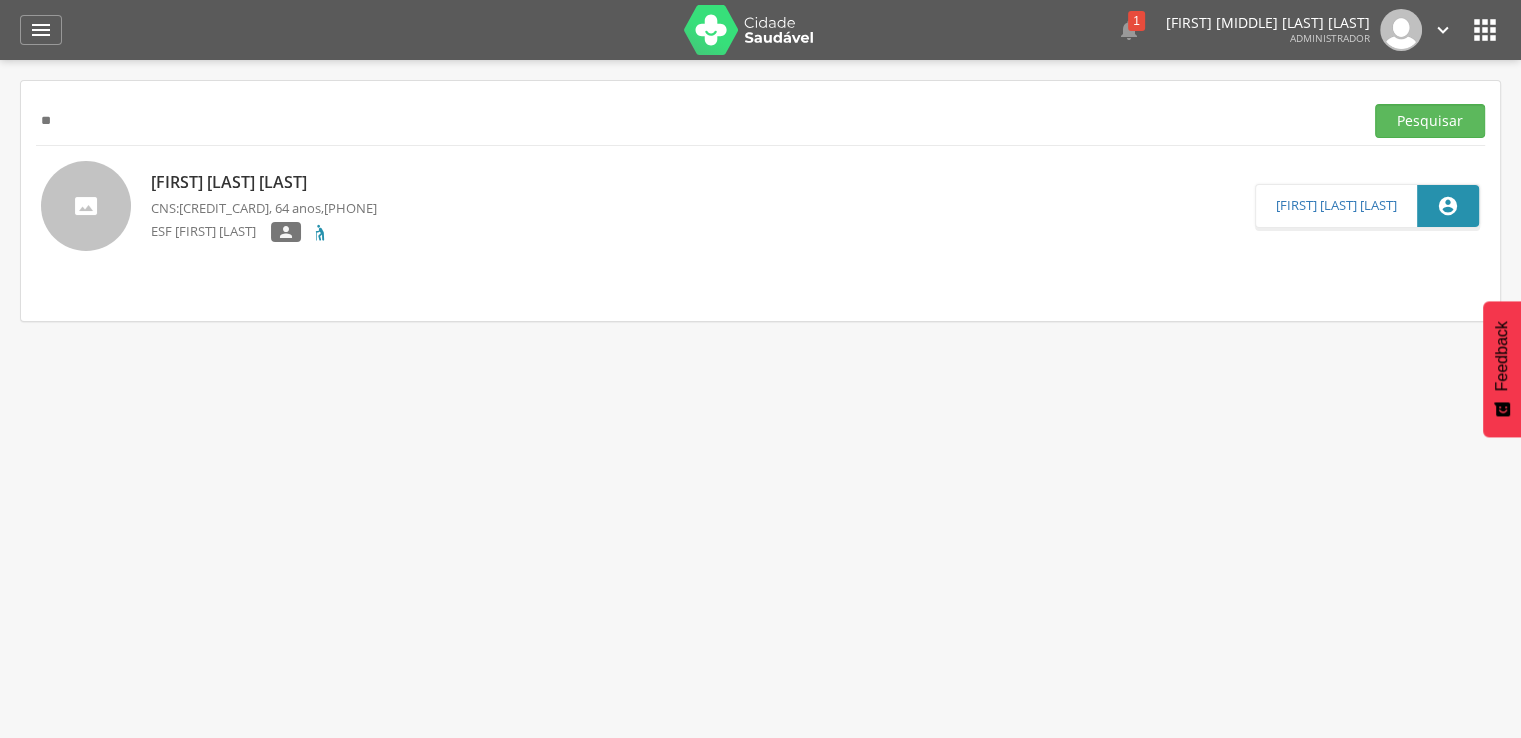 type on "*" 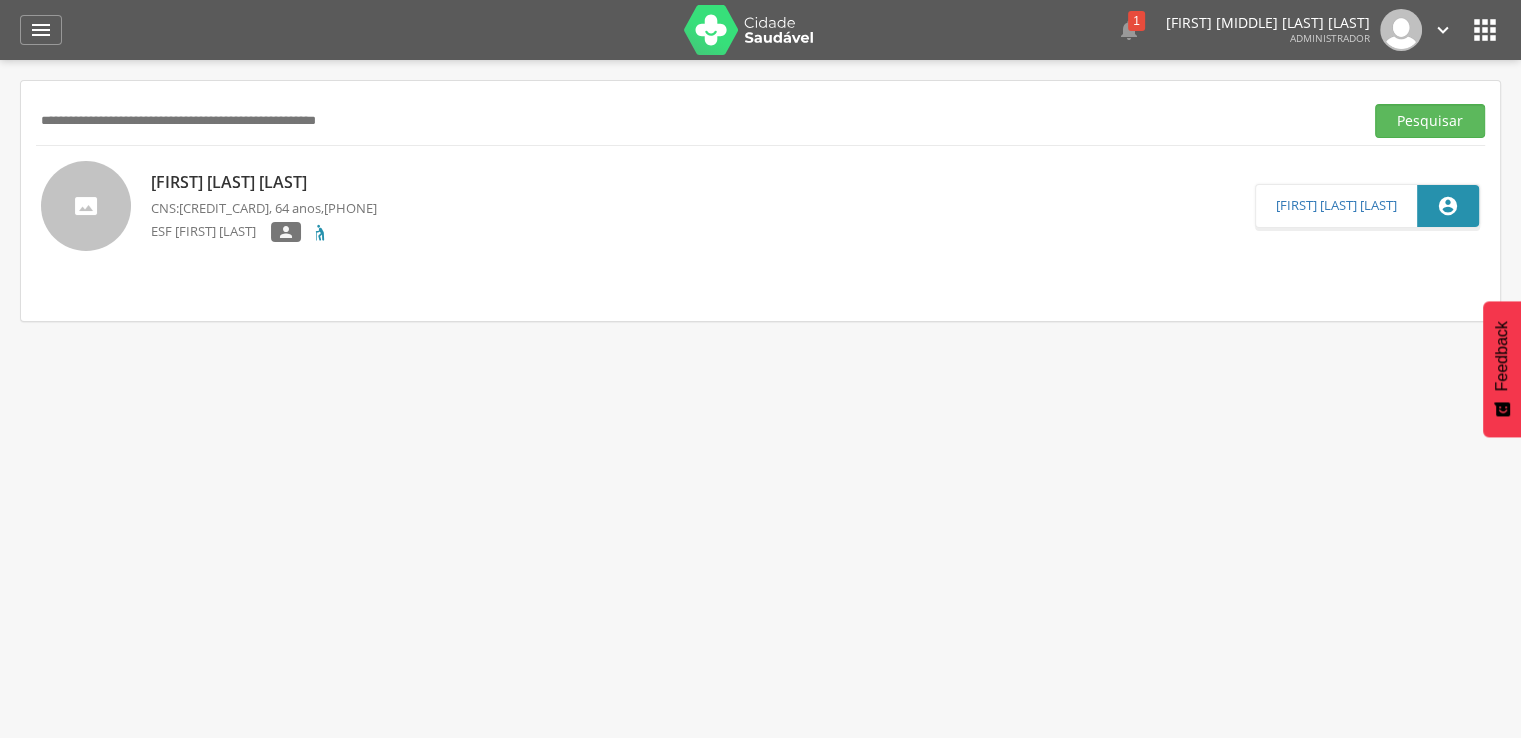 drag, startPoint x: 348, startPoint y: 97, endPoint x: 308, endPoint y: 119, distance: 45.65085 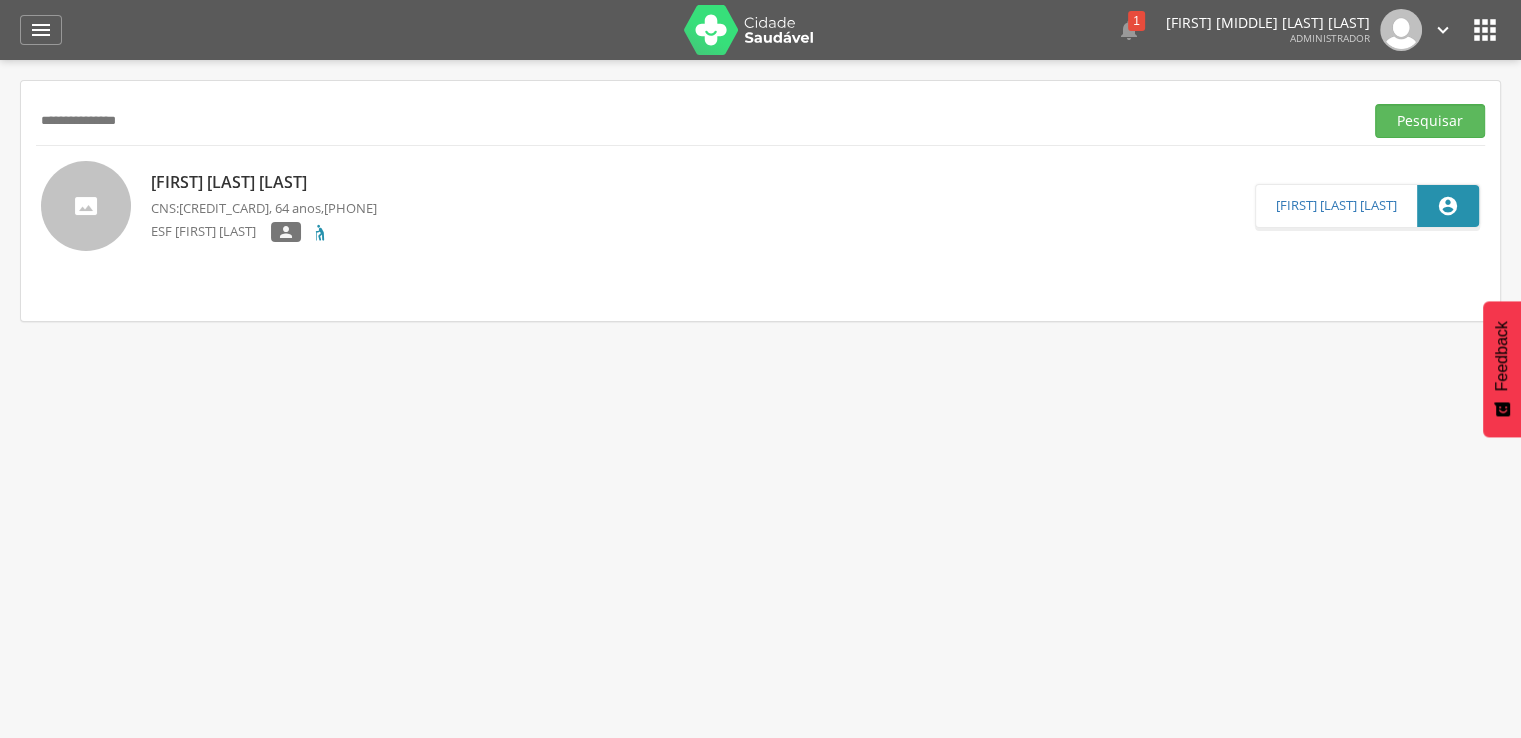 click on "Pesquisar" at bounding box center [1430, 121] 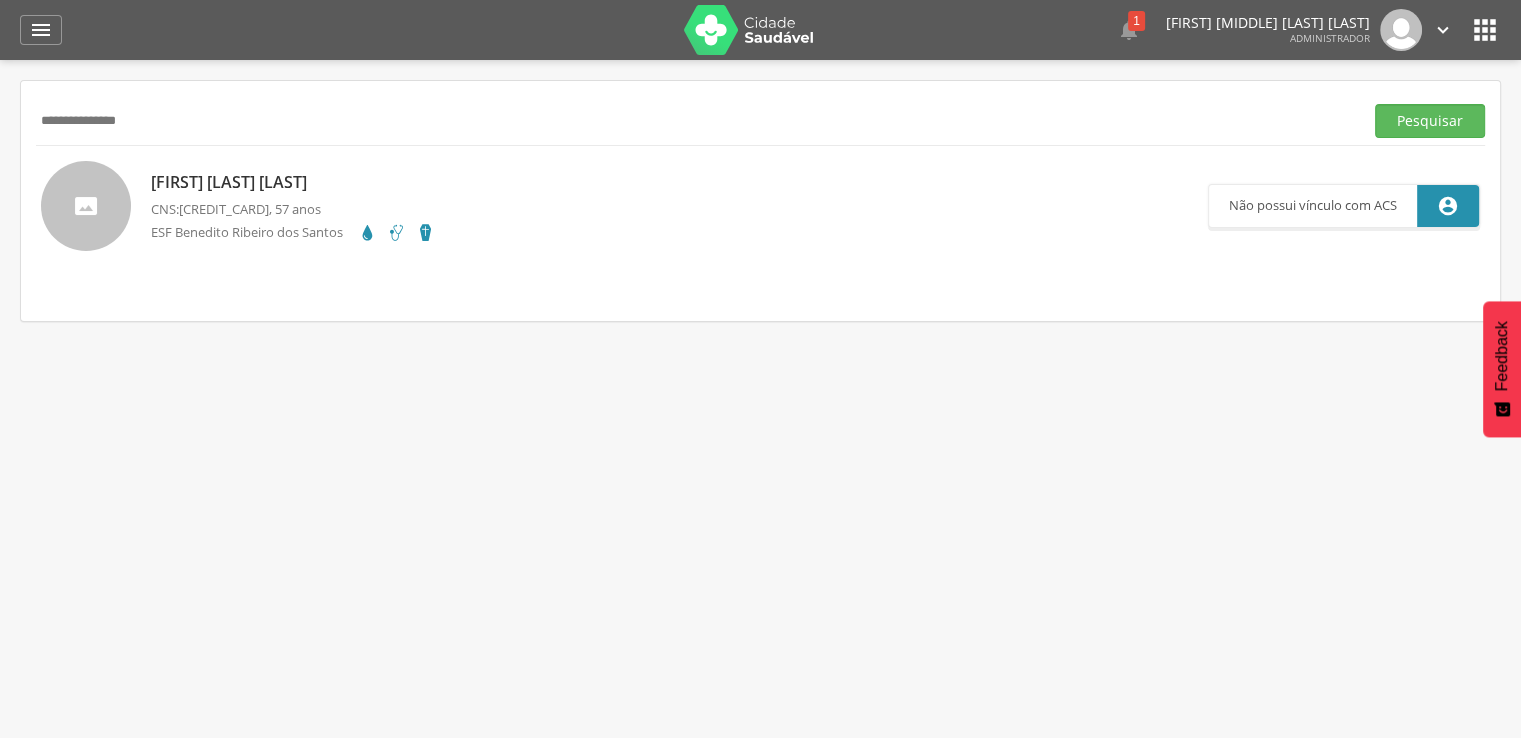drag, startPoint x: 232, startPoint y: 119, endPoint x: -57, endPoint y: 62, distance: 294.56747 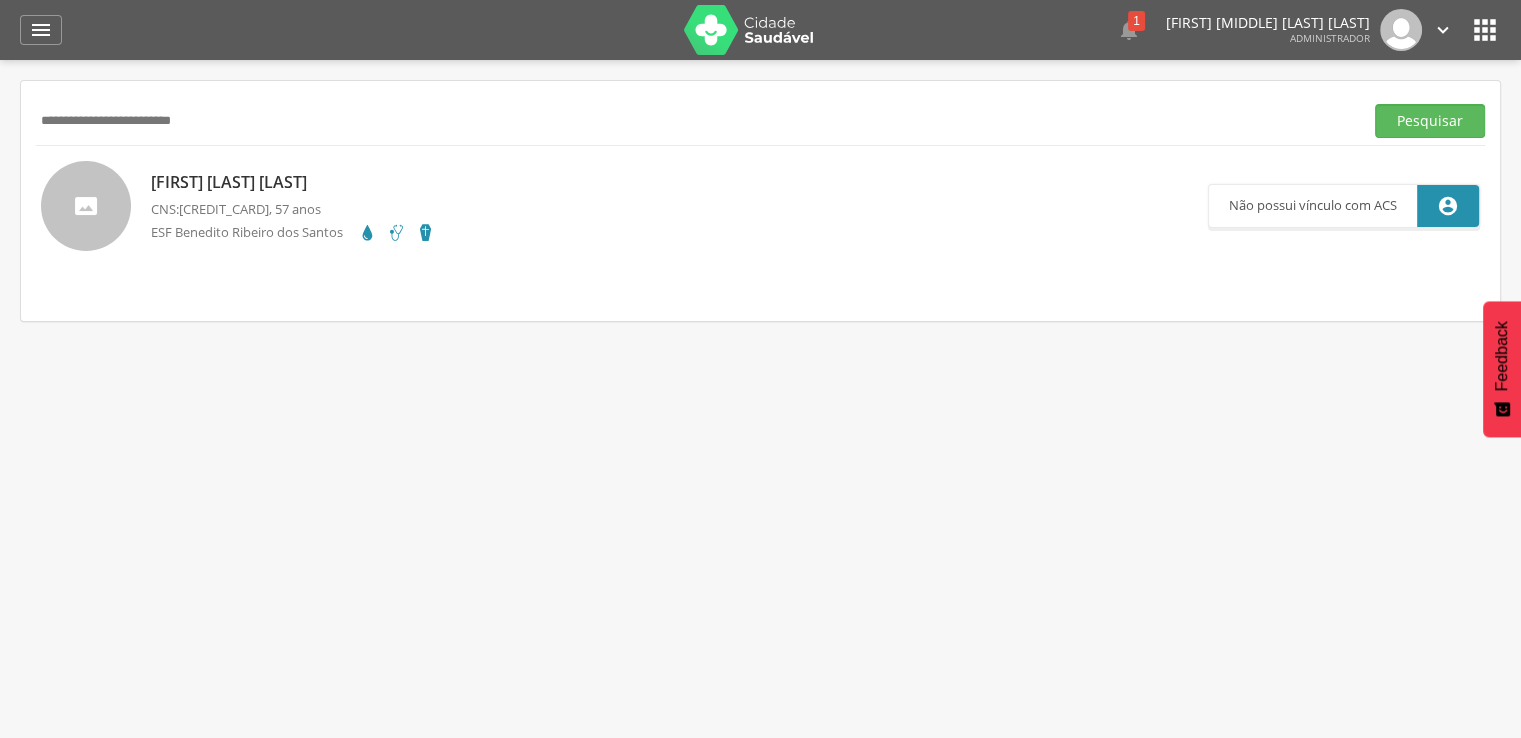 click on "Pesquisar" at bounding box center [1430, 121] 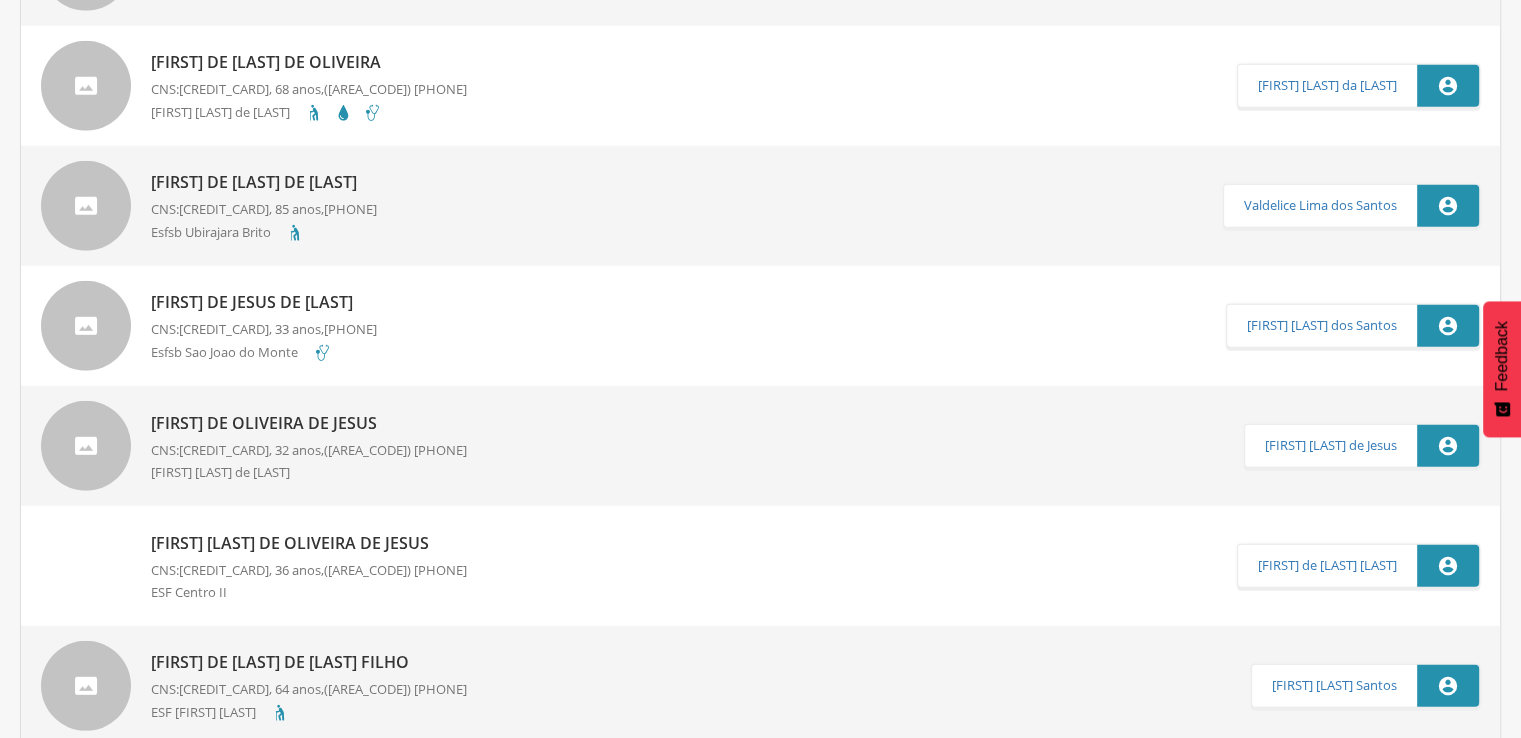 scroll, scrollTop: 5497, scrollLeft: 0, axis: vertical 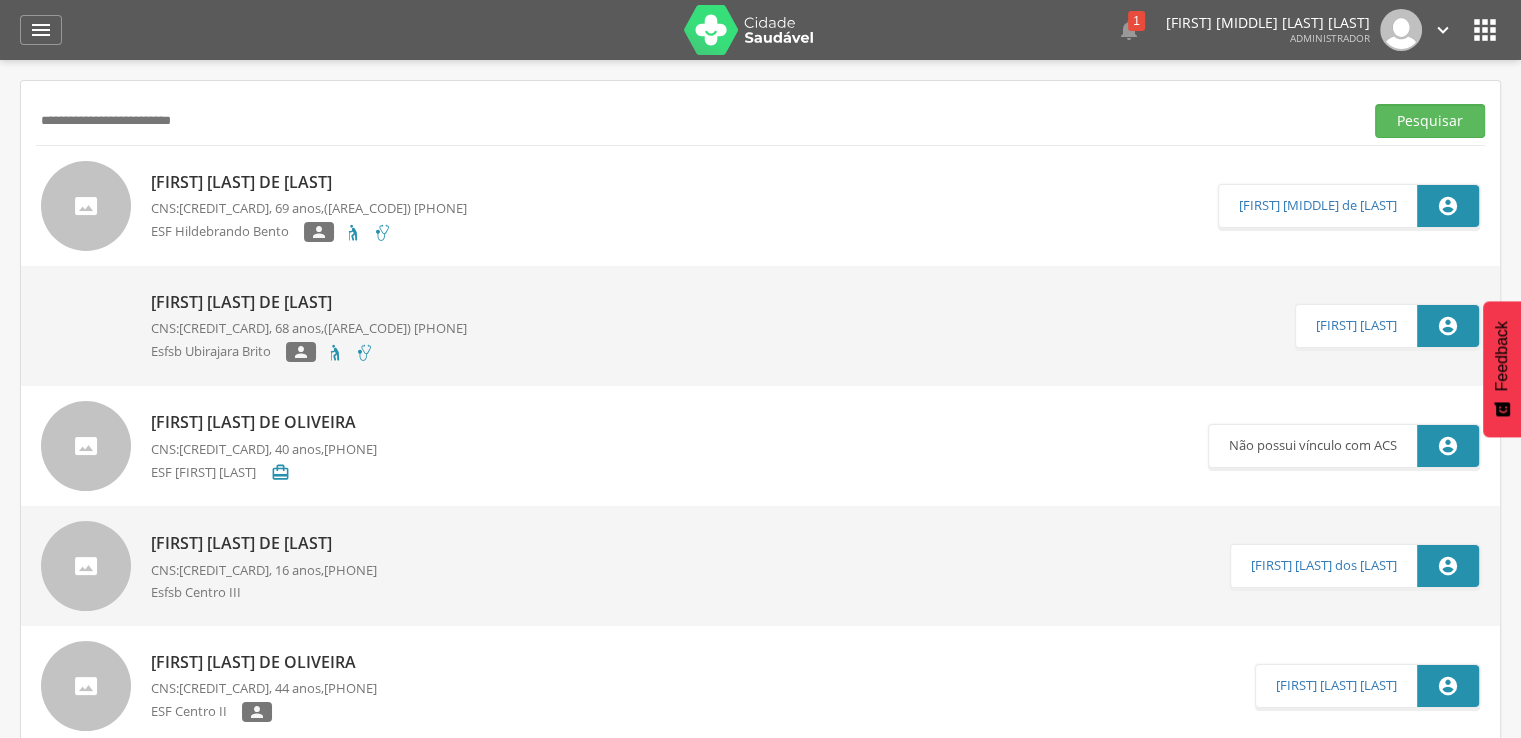 drag, startPoint x: 285, startPoint y: 118, endPoint x: -80, endPoint y: 123, distance: 365.03424 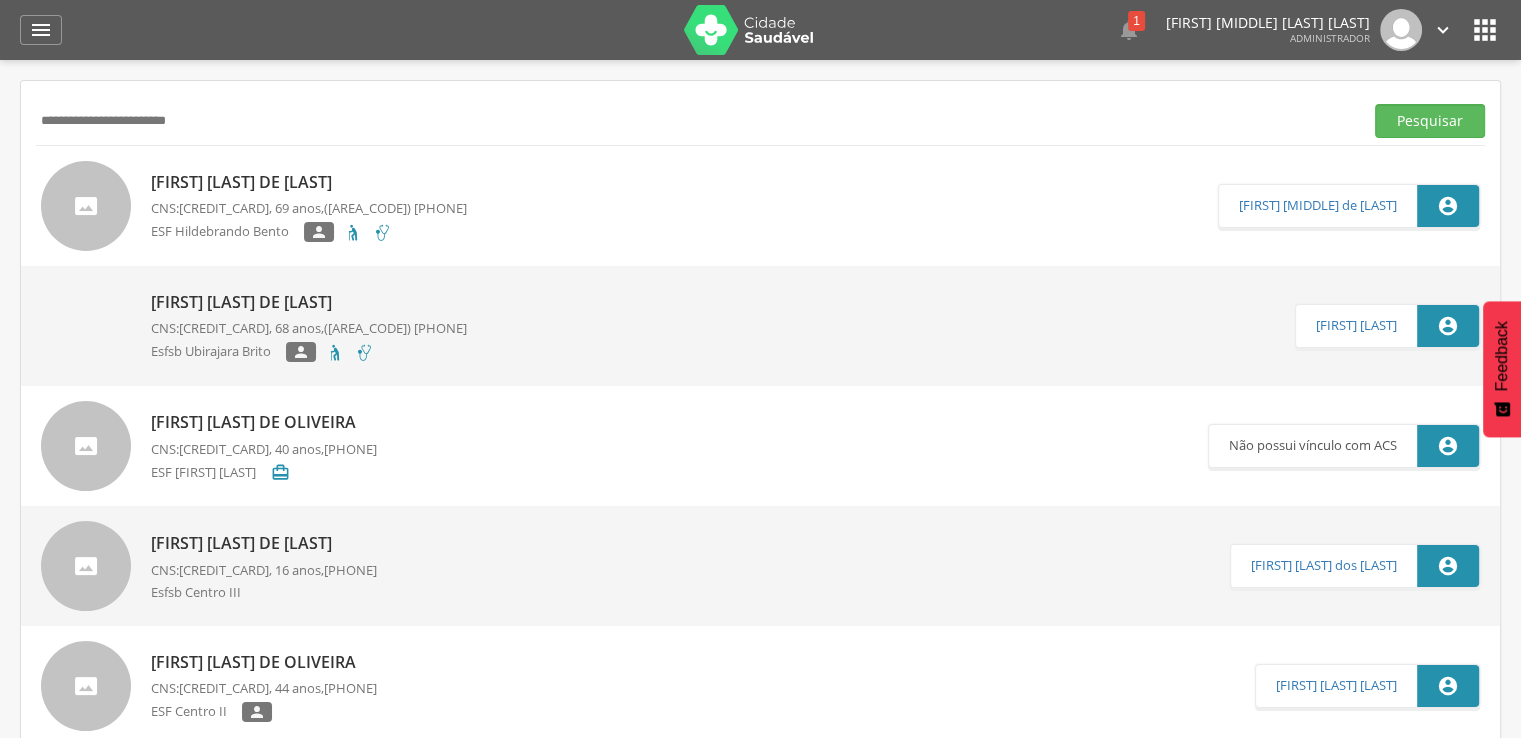 click on "Pesquisar" at bounding box center (1430, 121) 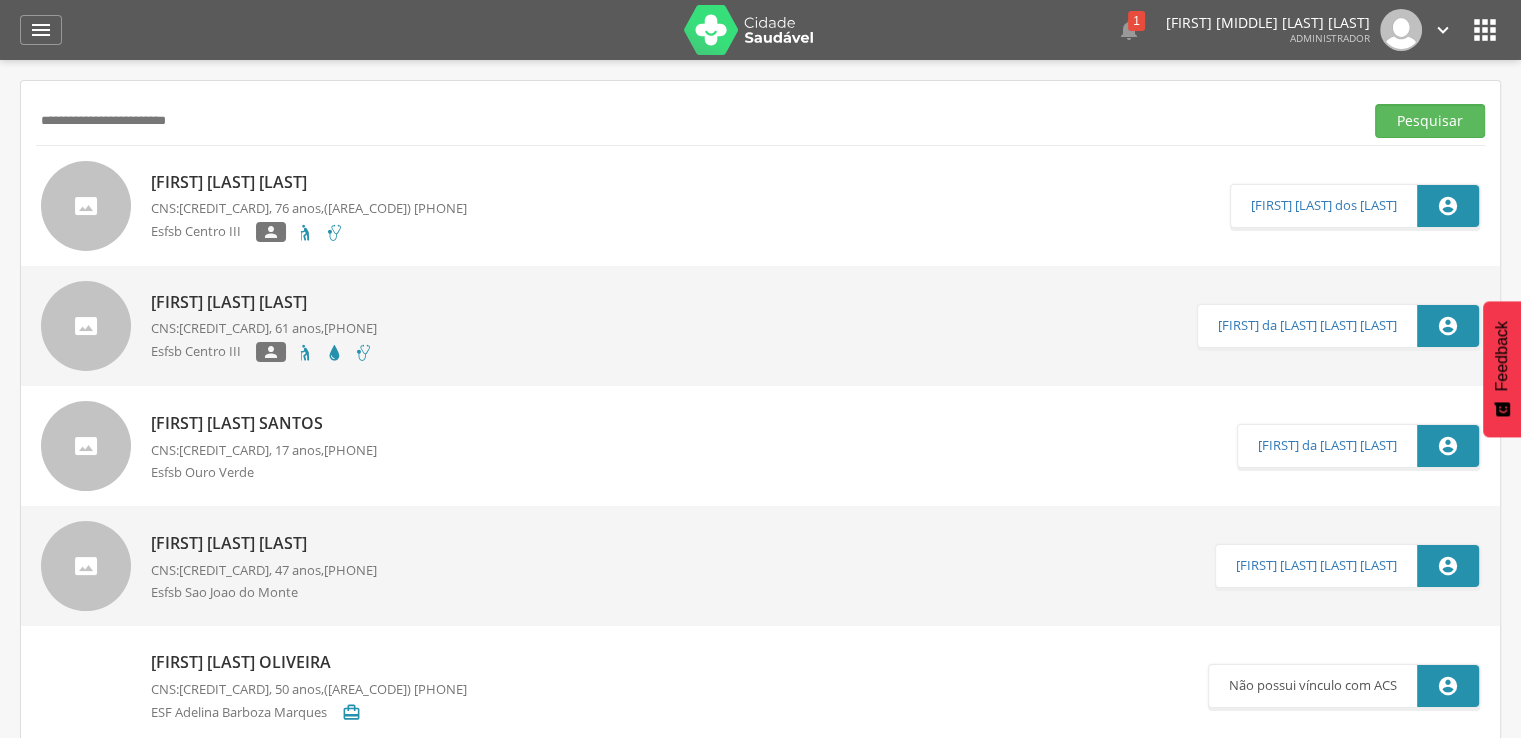 drag, startPoint x: 223, startPoint y: 113, endPoint x: 81, endPoint y: 112, distance: 142.00352 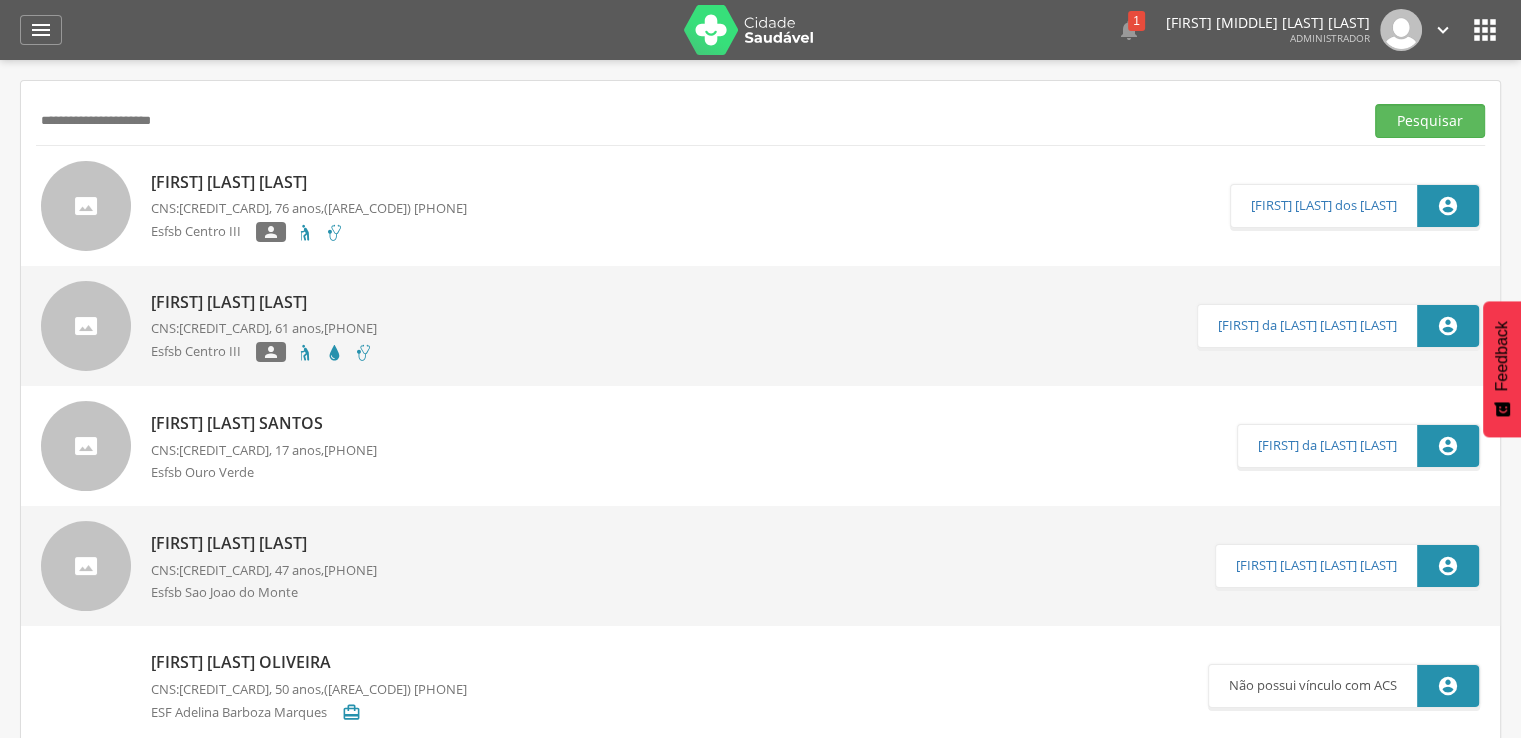 click on "Pesquisar" at bounding box center [1430, 121] 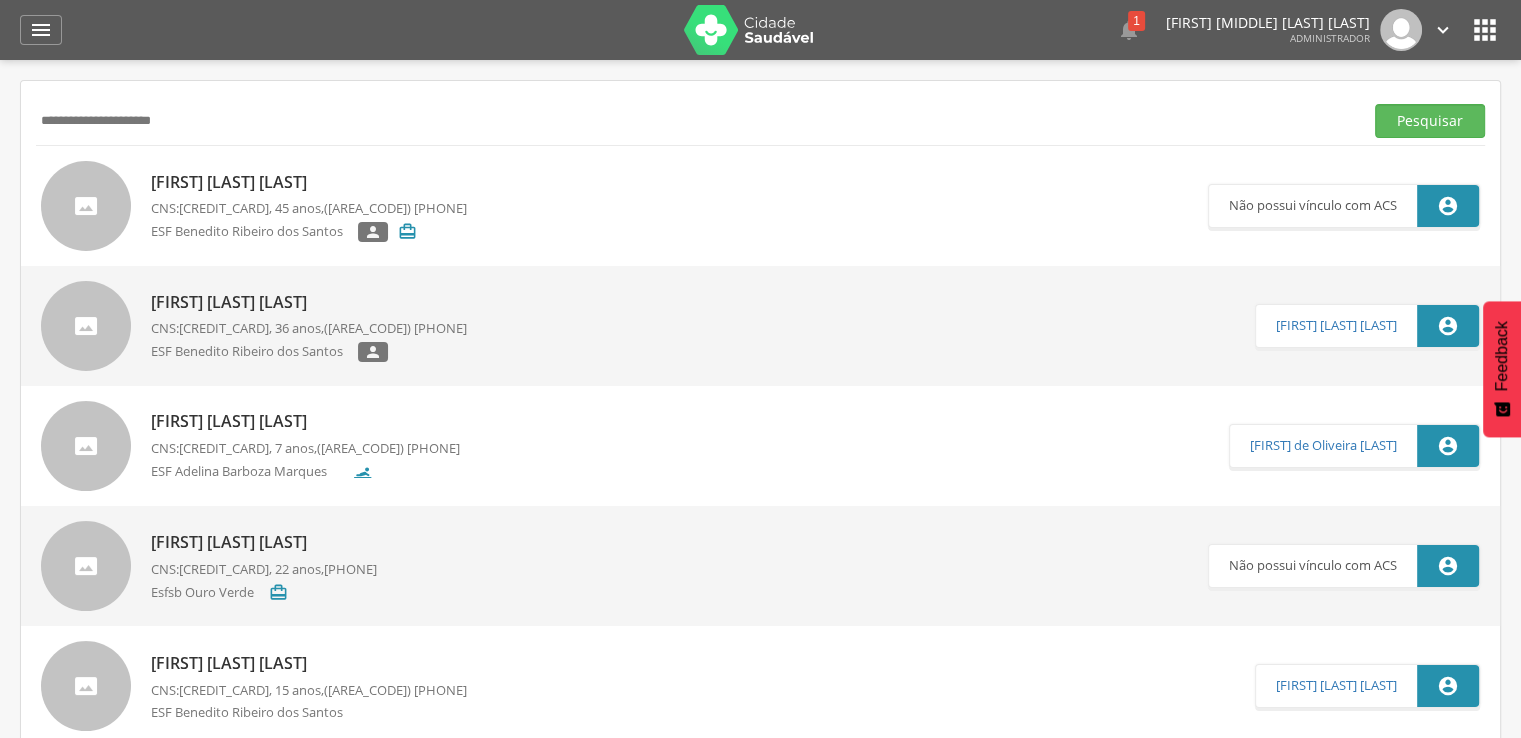 click on "[FIRST] [LAST] [LAST] CNS: [CREDIT_CARD] , [AGE] anos, ([AREA_CODE]) [PHONE] ESF [PLACE]  " at bounding box center [309, 206] 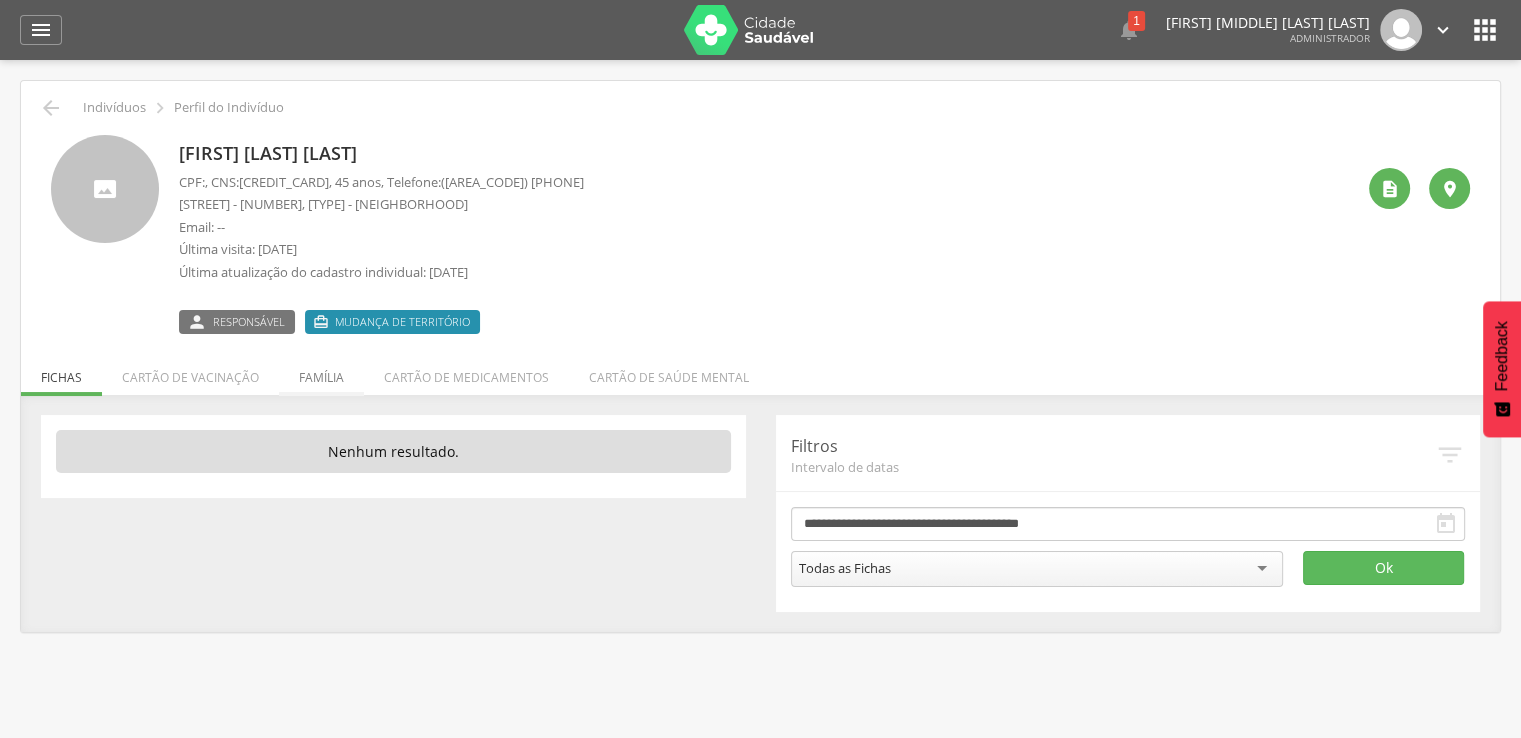 click on "Família" at bounding box center (321, 372) 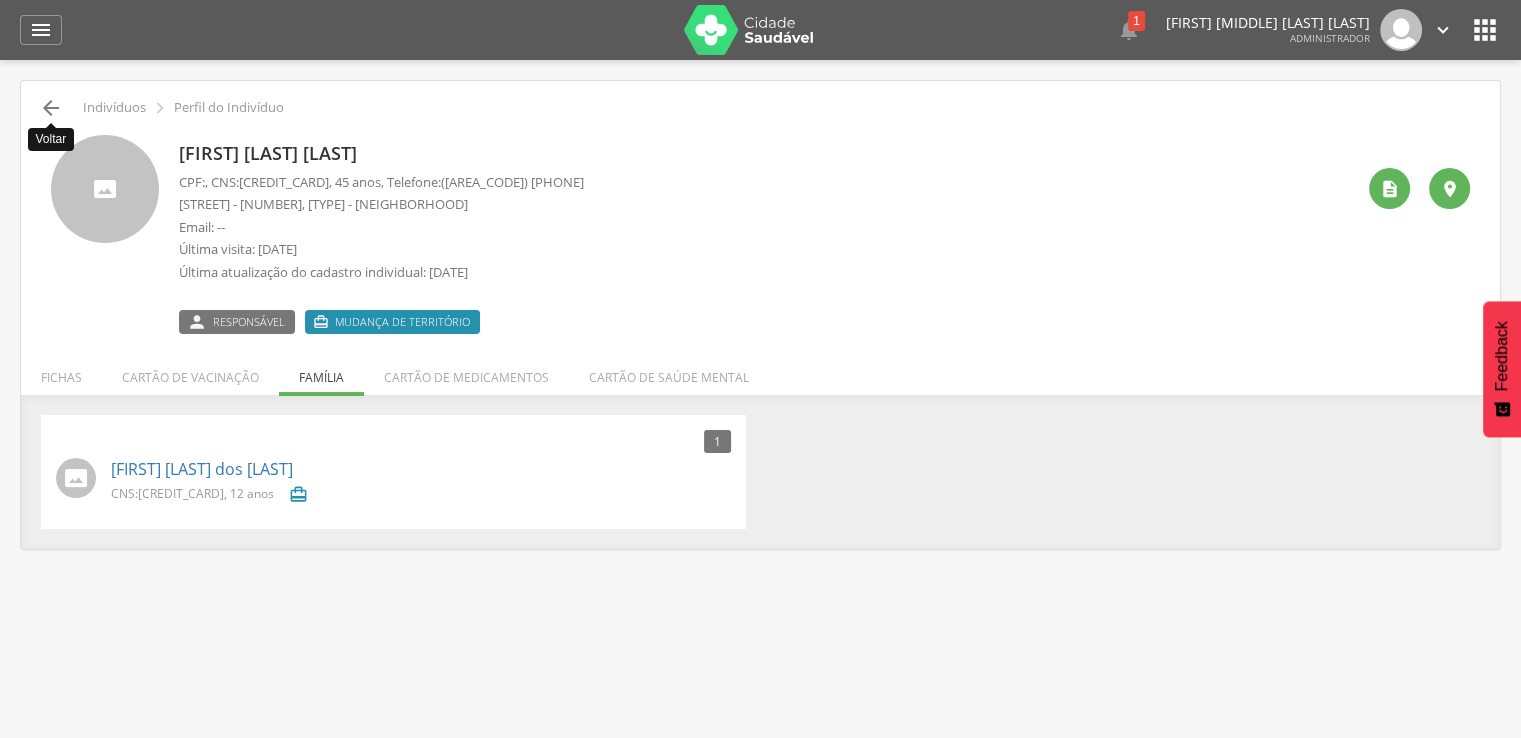 click on "" at bounding box center (51, 108) 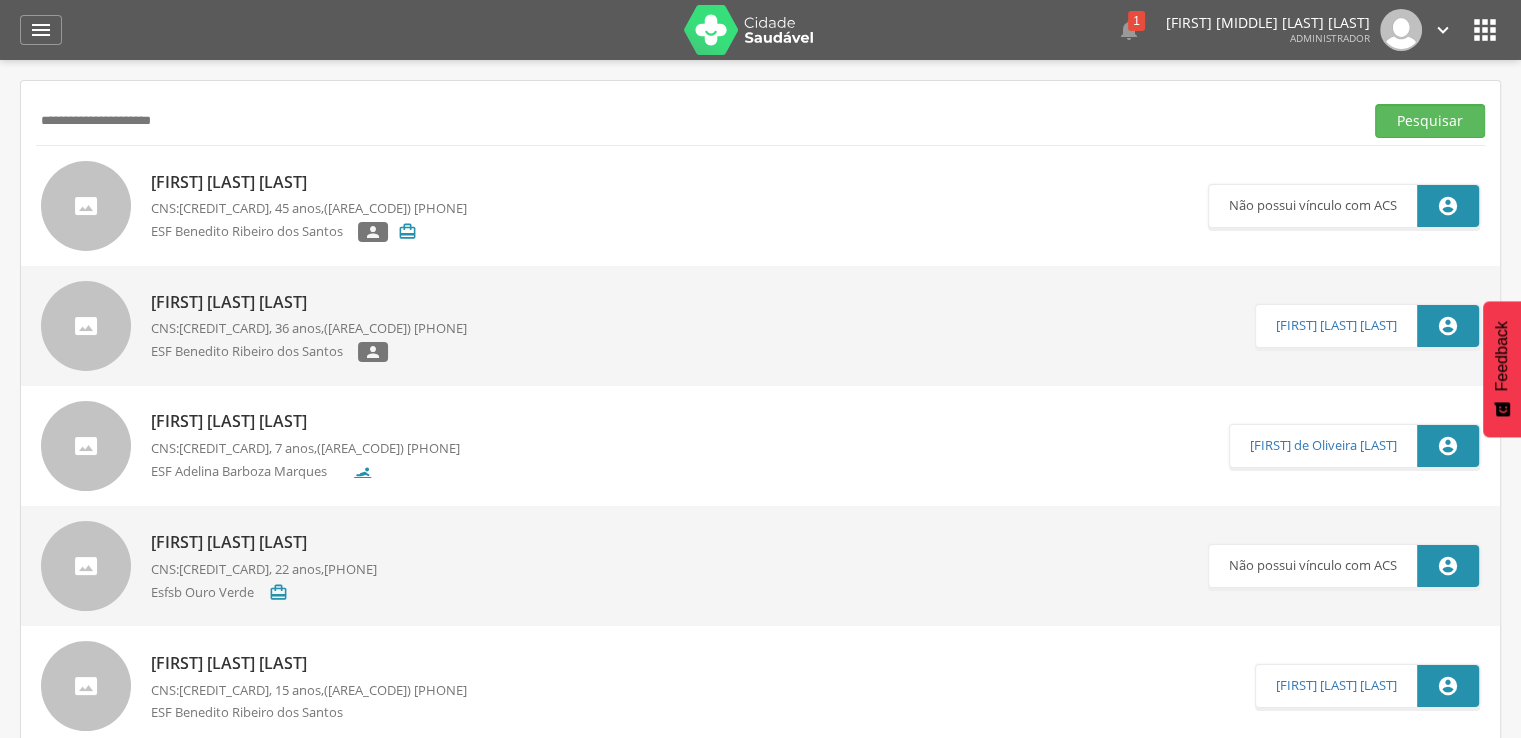 drag, startPoint x: 201, startPoint y: 116, endPoint x: 39, endPoint y: 108, distance: 162.19742 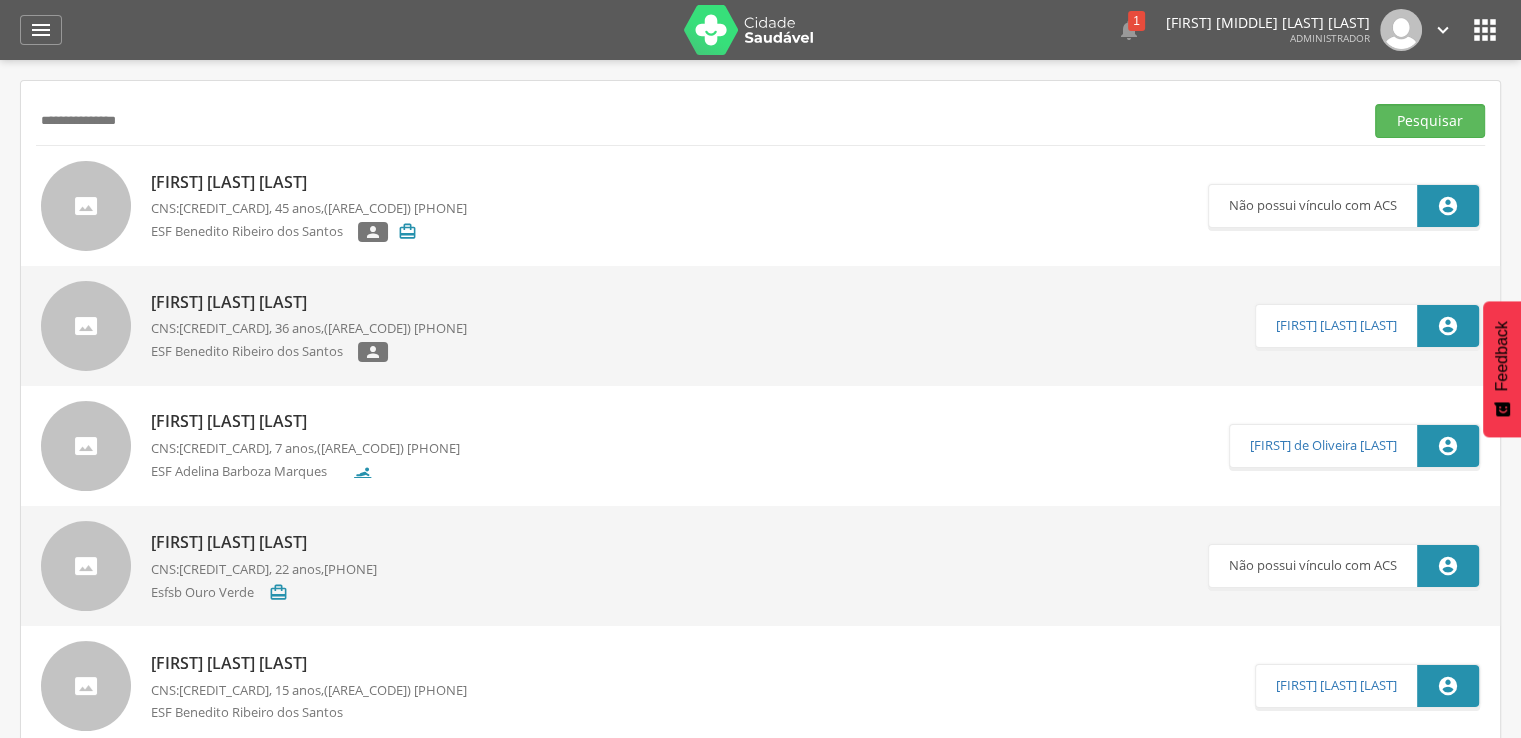 click on "Pesquisar" at bounding box center (1430, 121) 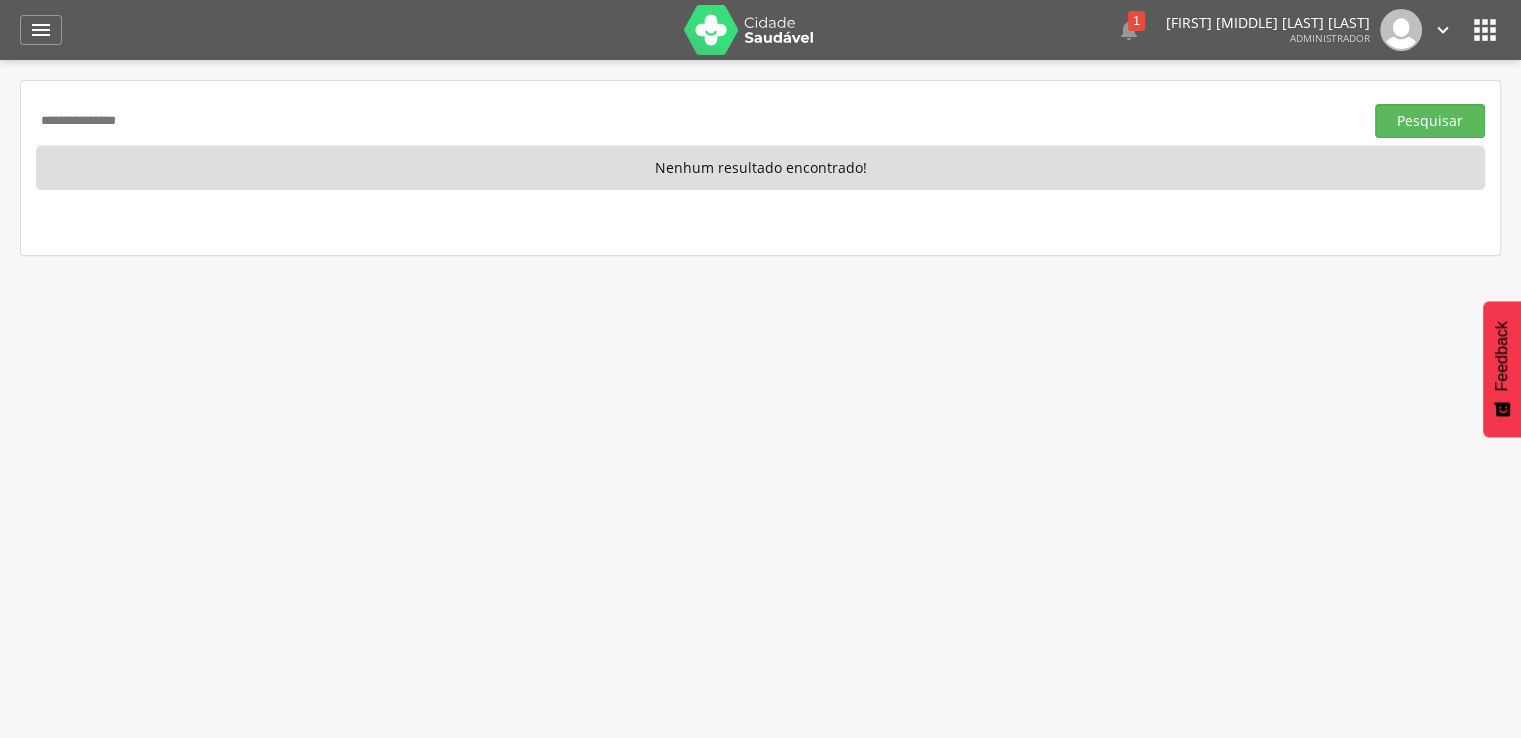 drag, startPoint x: 216, startPoint y: 121, endPoint x: 13, endPoint y: 121, distance: 203 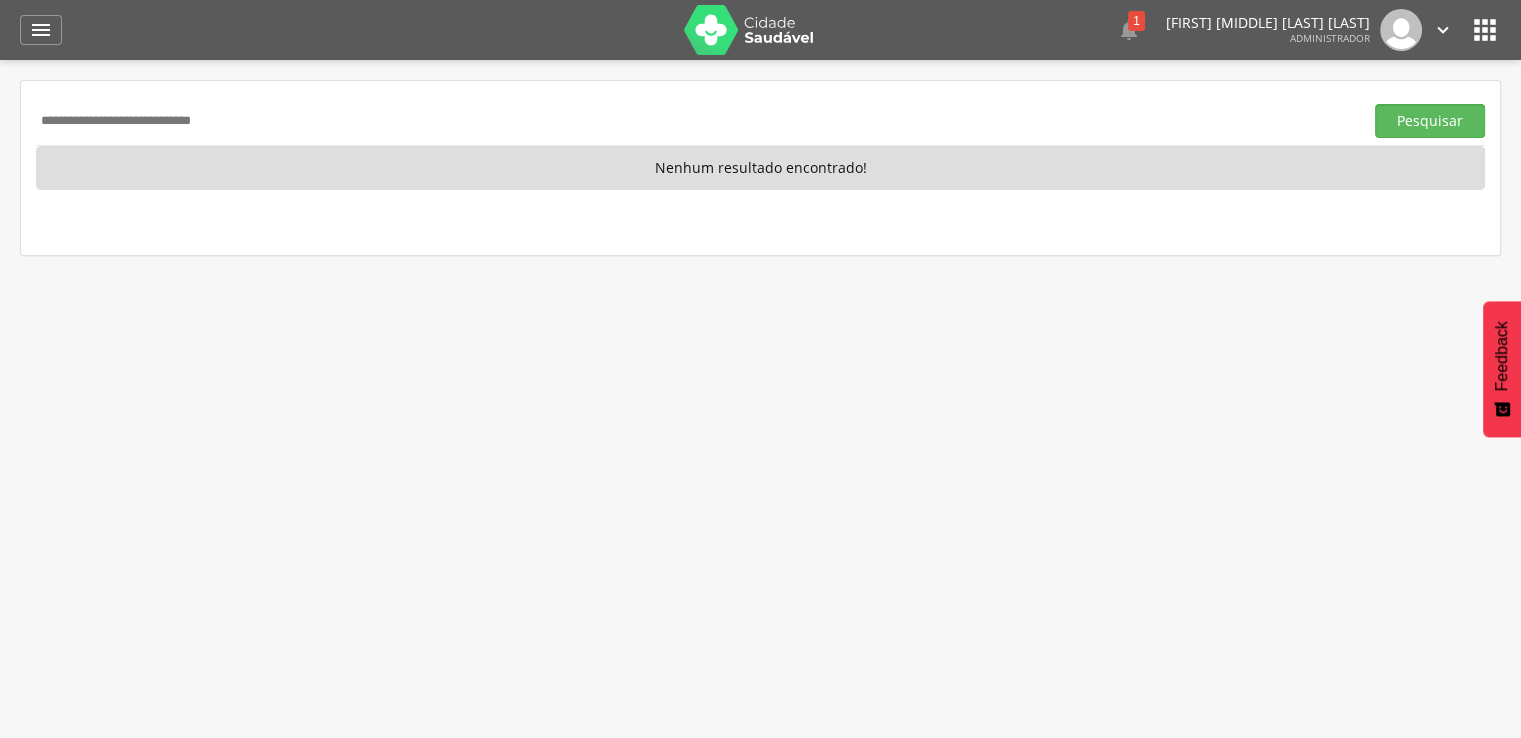type on "**********" 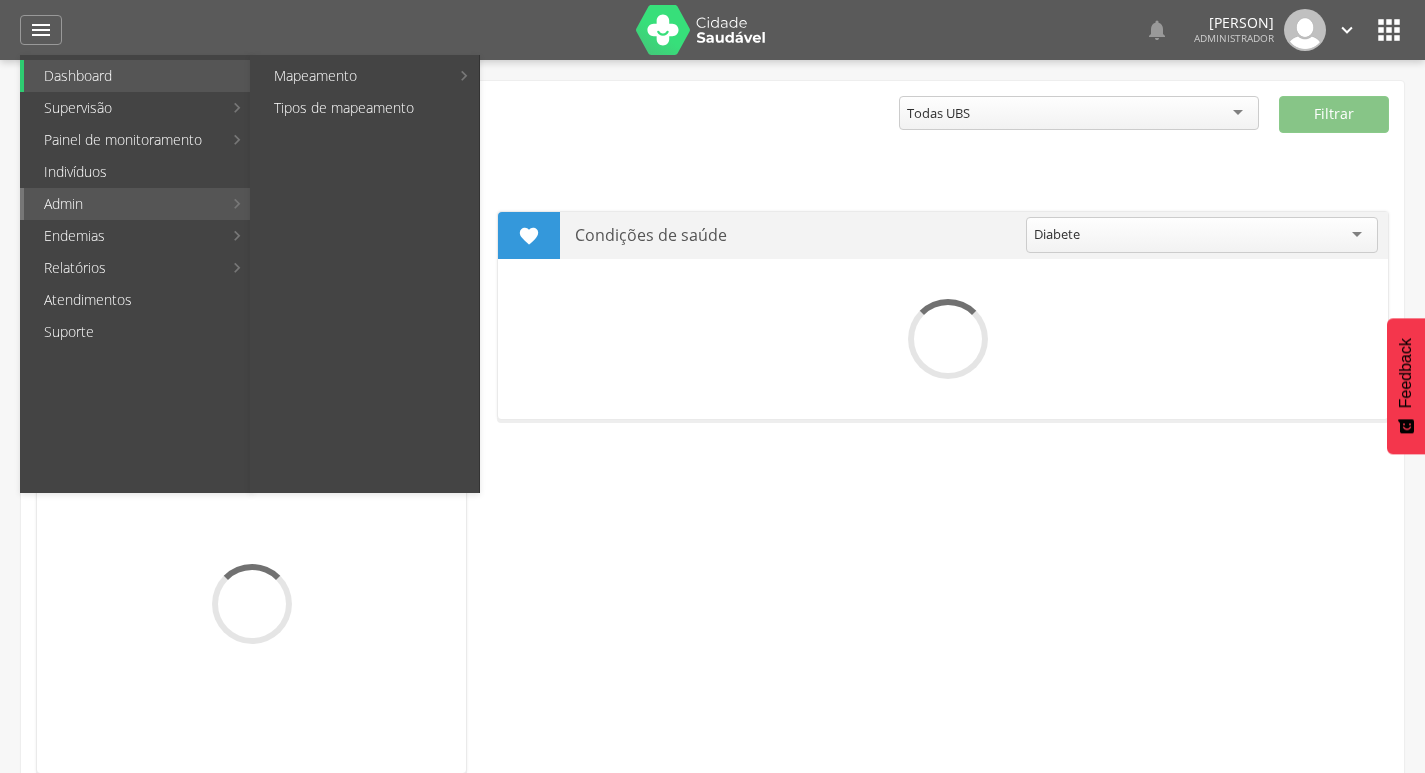 scroll, scrollTop: 0, scrollLeft: 0, axis: both 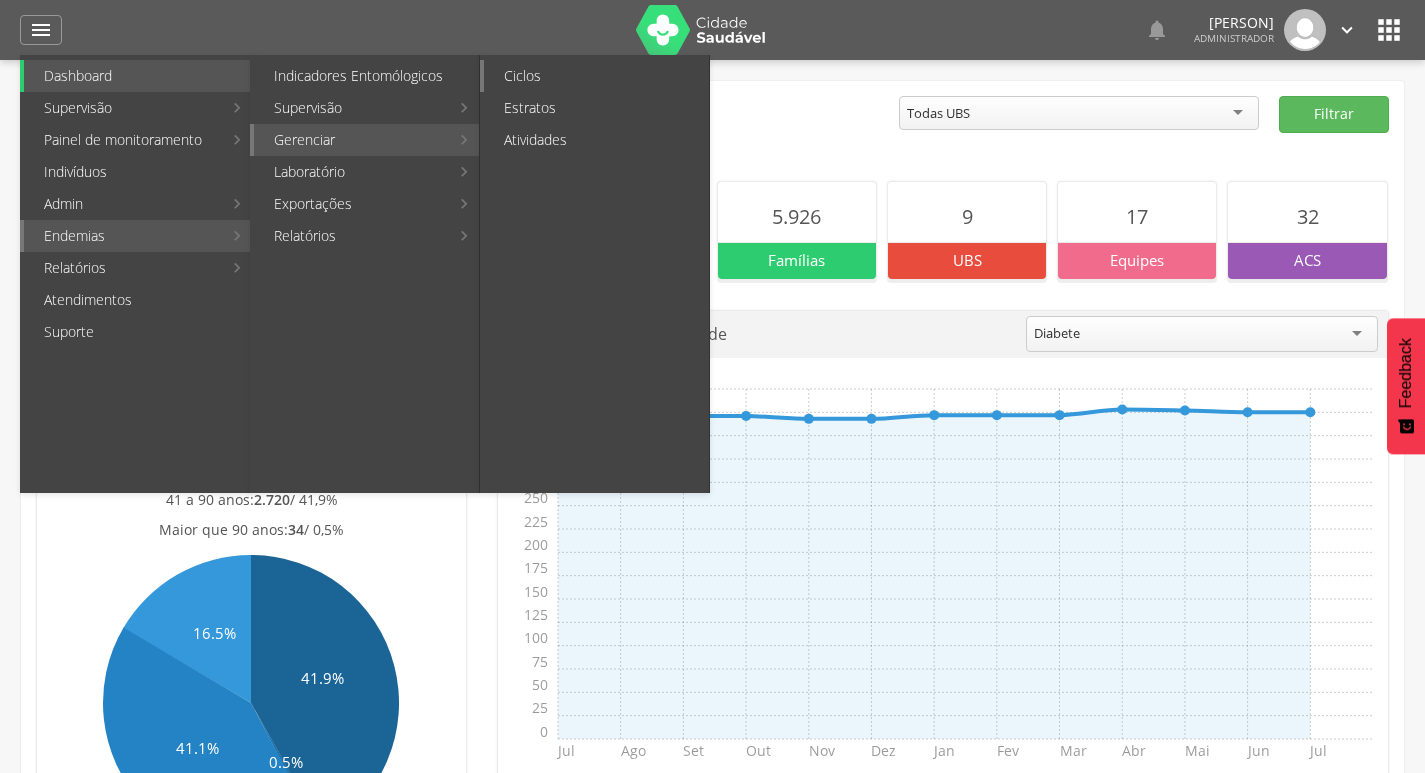 click on "Ciclos" at bounding box center [596, 76] 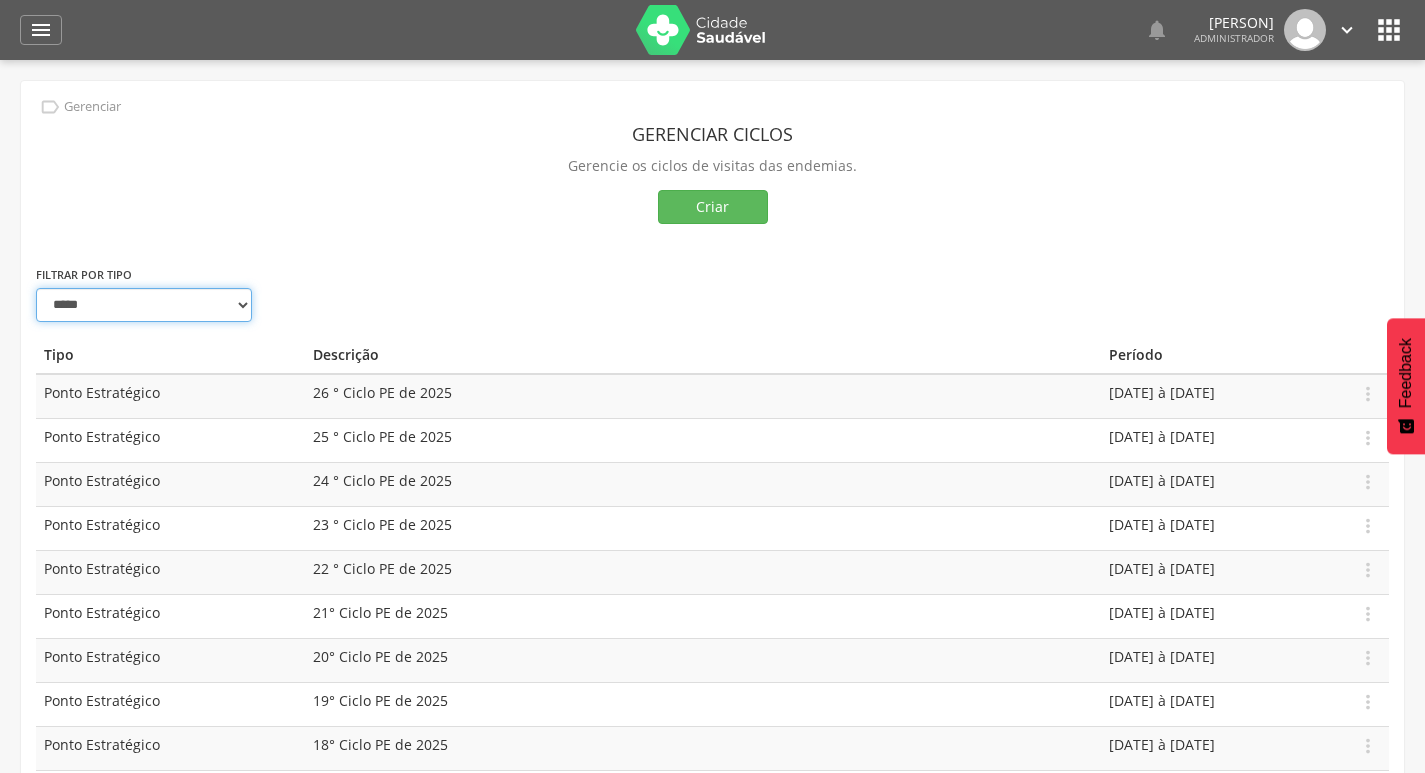 click on "**********" at bounding box center (144, 305) 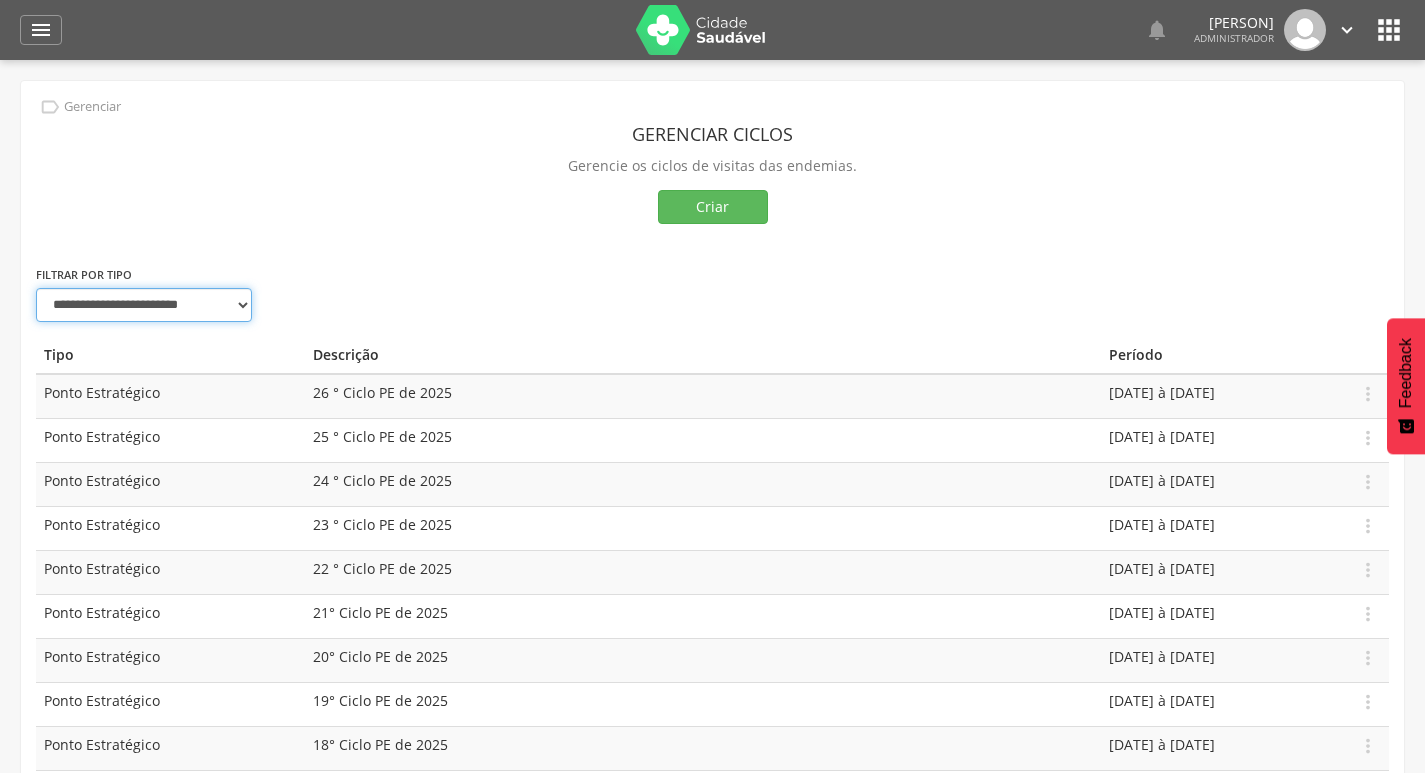 click on "**********" at bounding box center (144, 305) 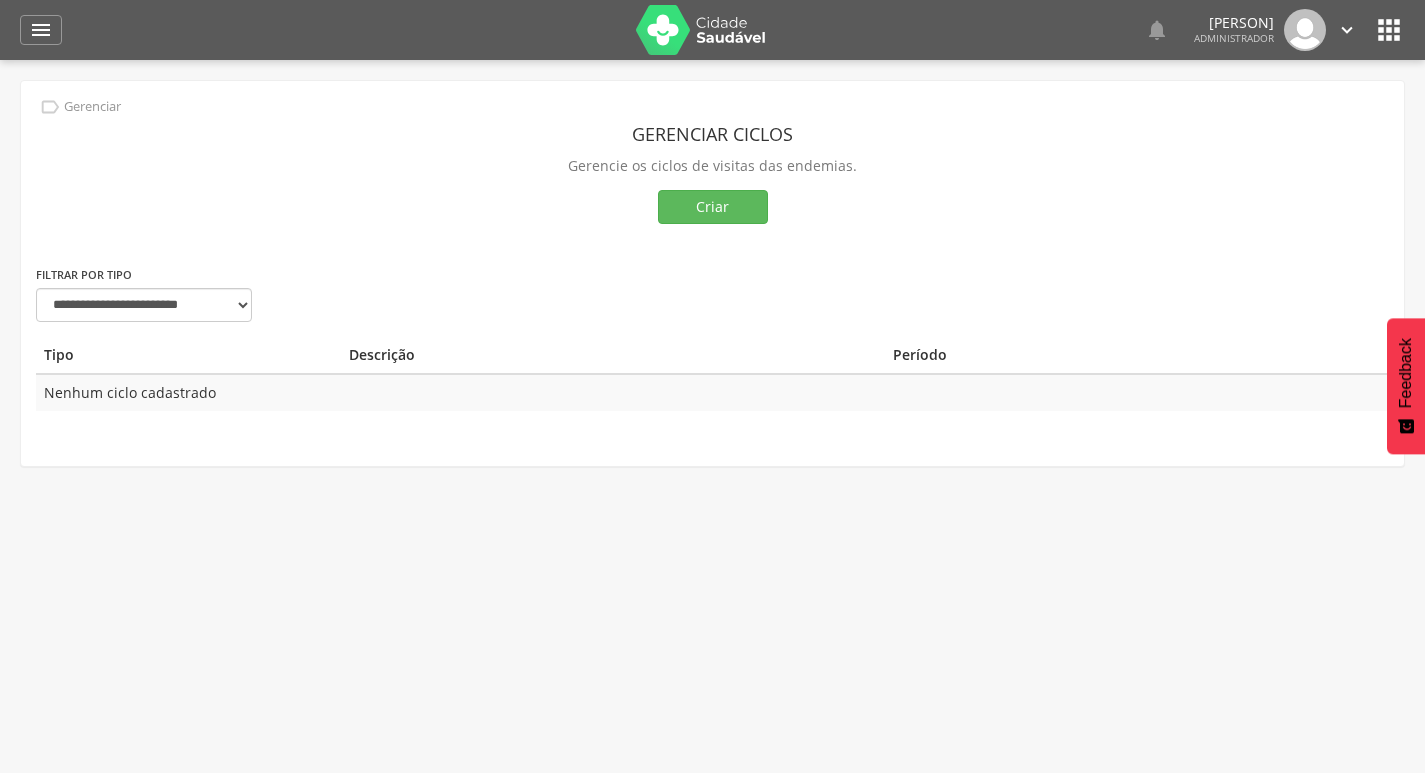 click on "**********" at bounding box center [136, 300] 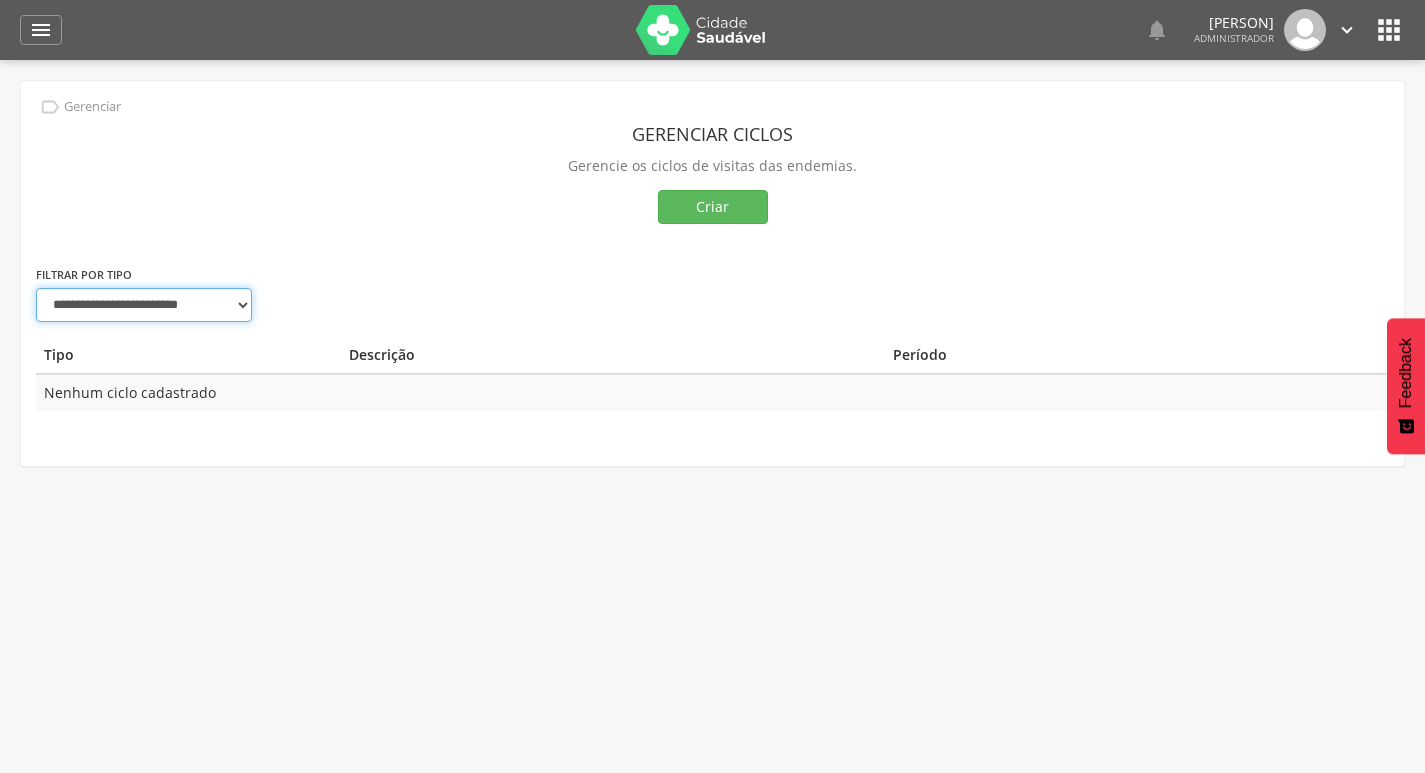 click on "**********" at bounding box center (144, 305) 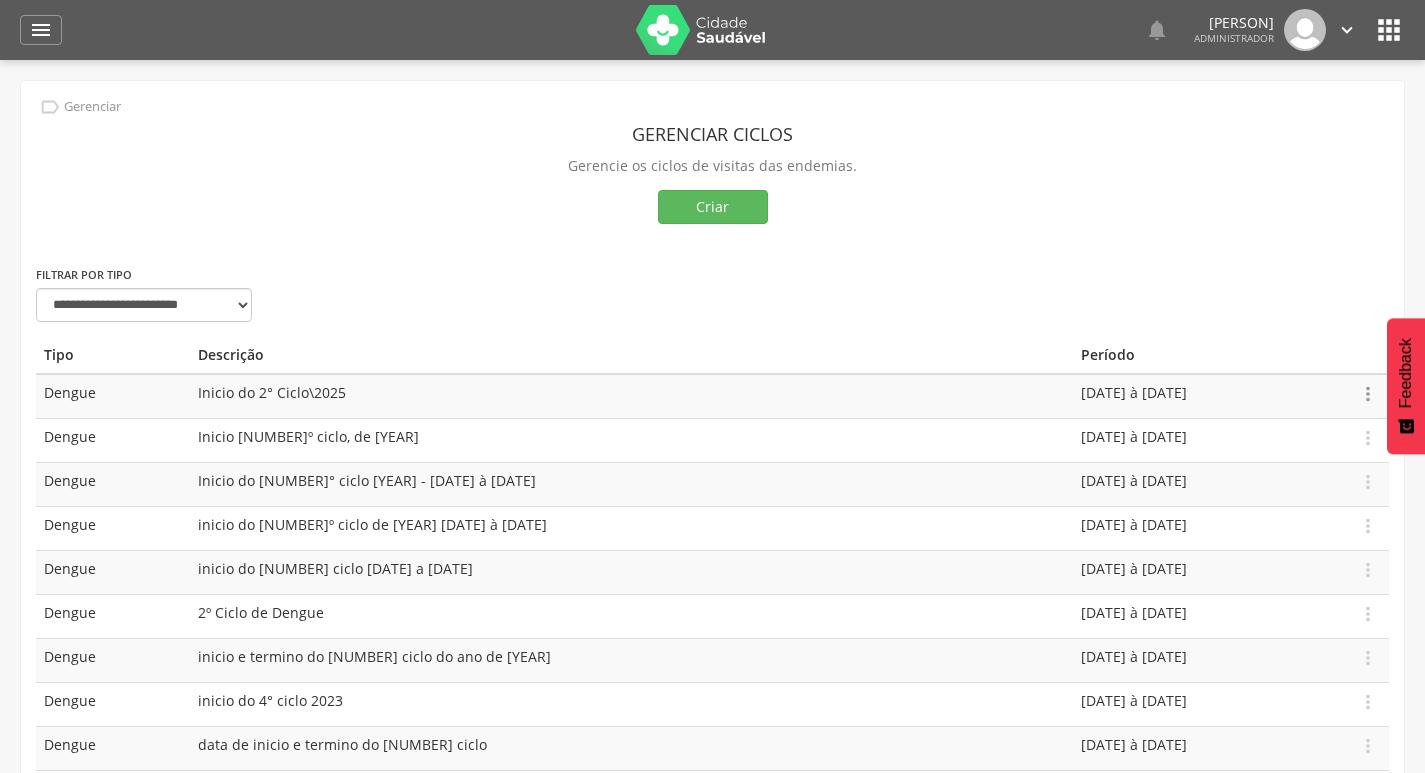 click on "" at bounding box center (1368, 394) 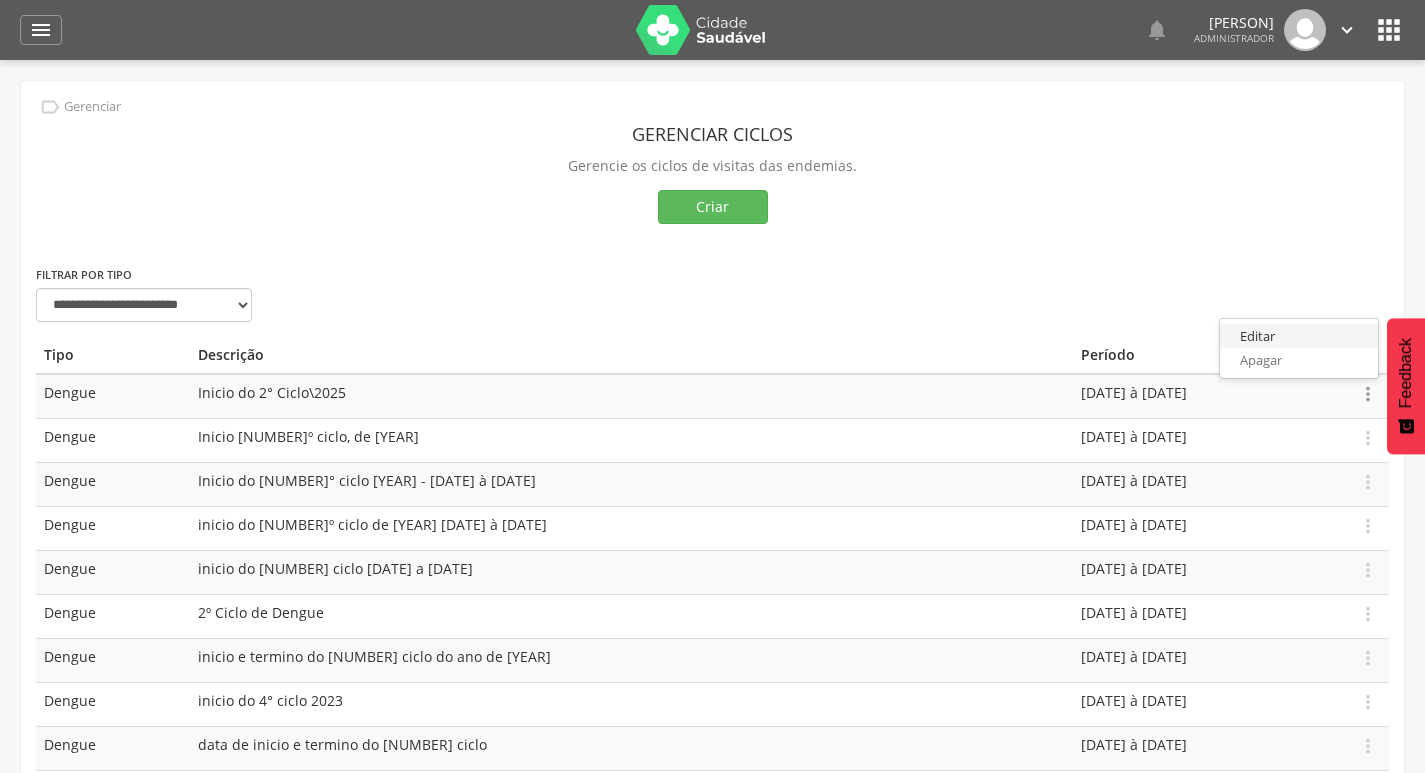 click on "Editar" at bounding box center [1299, 336] 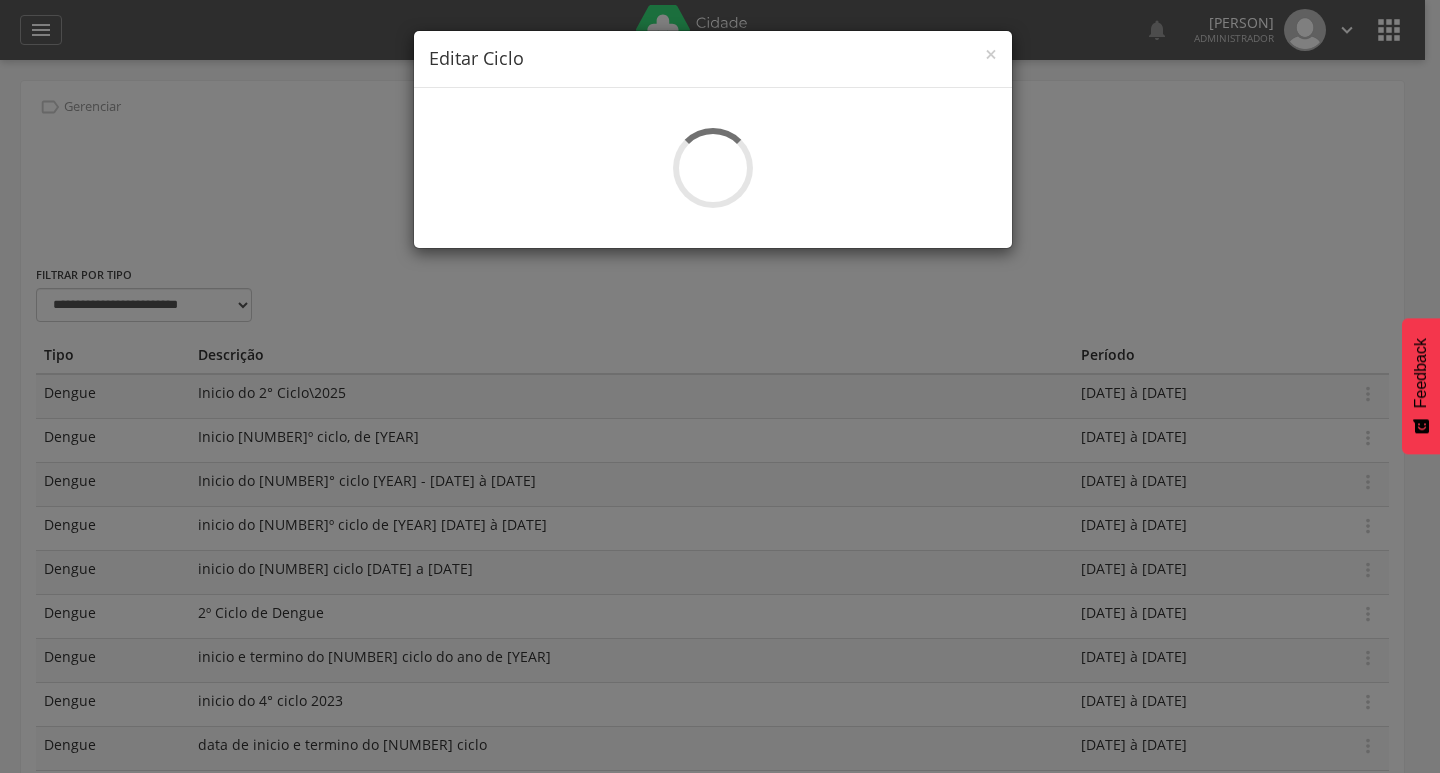select on "*" 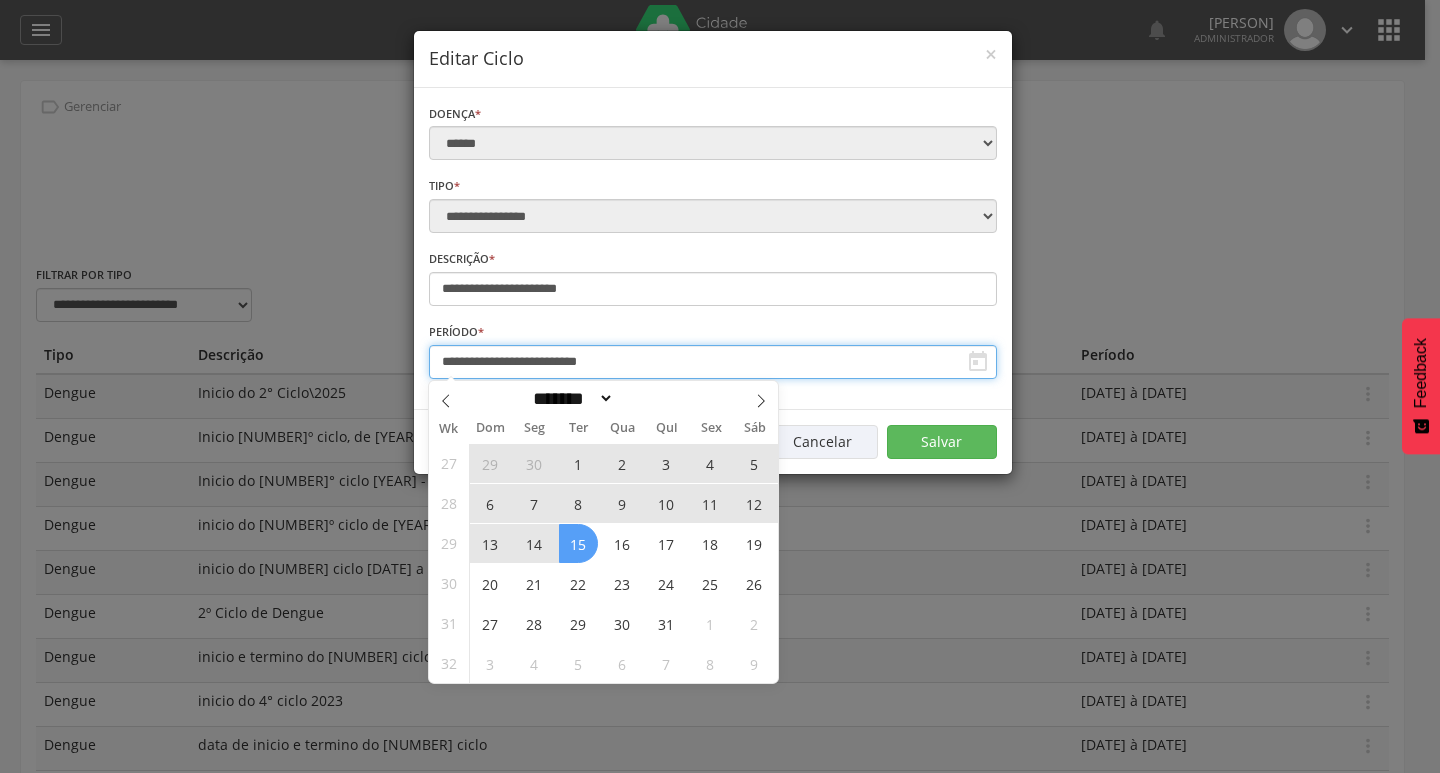 click on "**********" at bounding box center [713, 362] 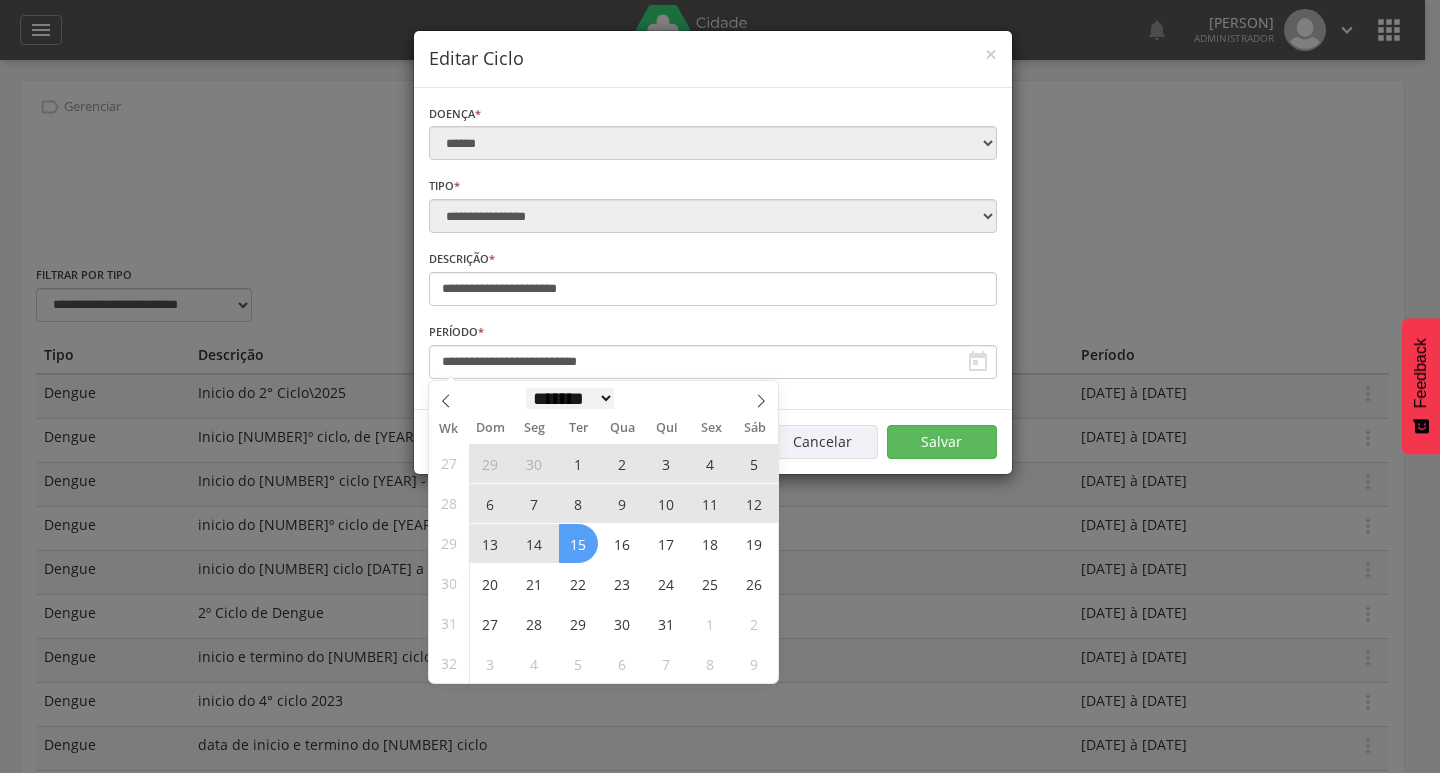 click on "******* ********* ***** ***** **** ***** ***** ****** ******** ******* ******** ********" at bounding box center (570, 398) 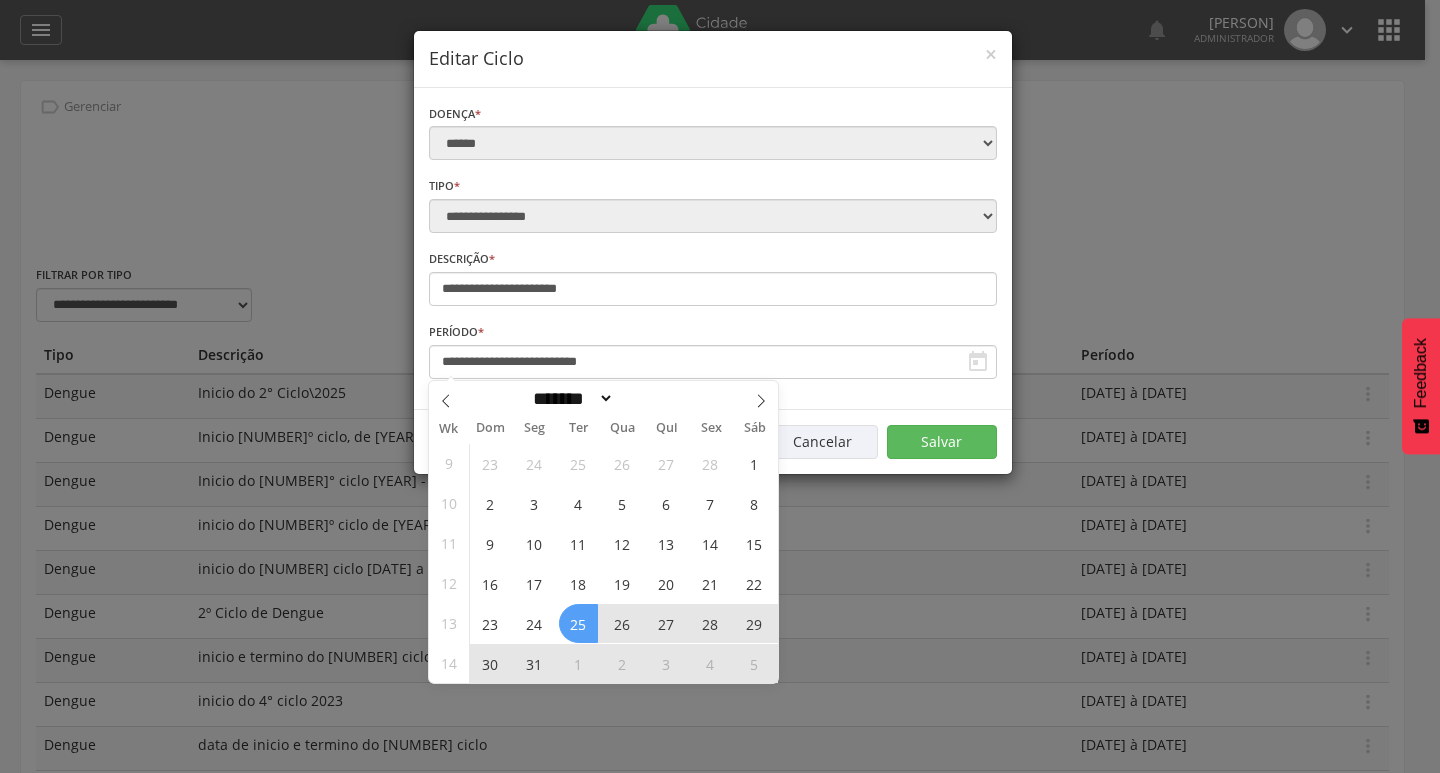 click on "25" at bounding box center [578, 623] 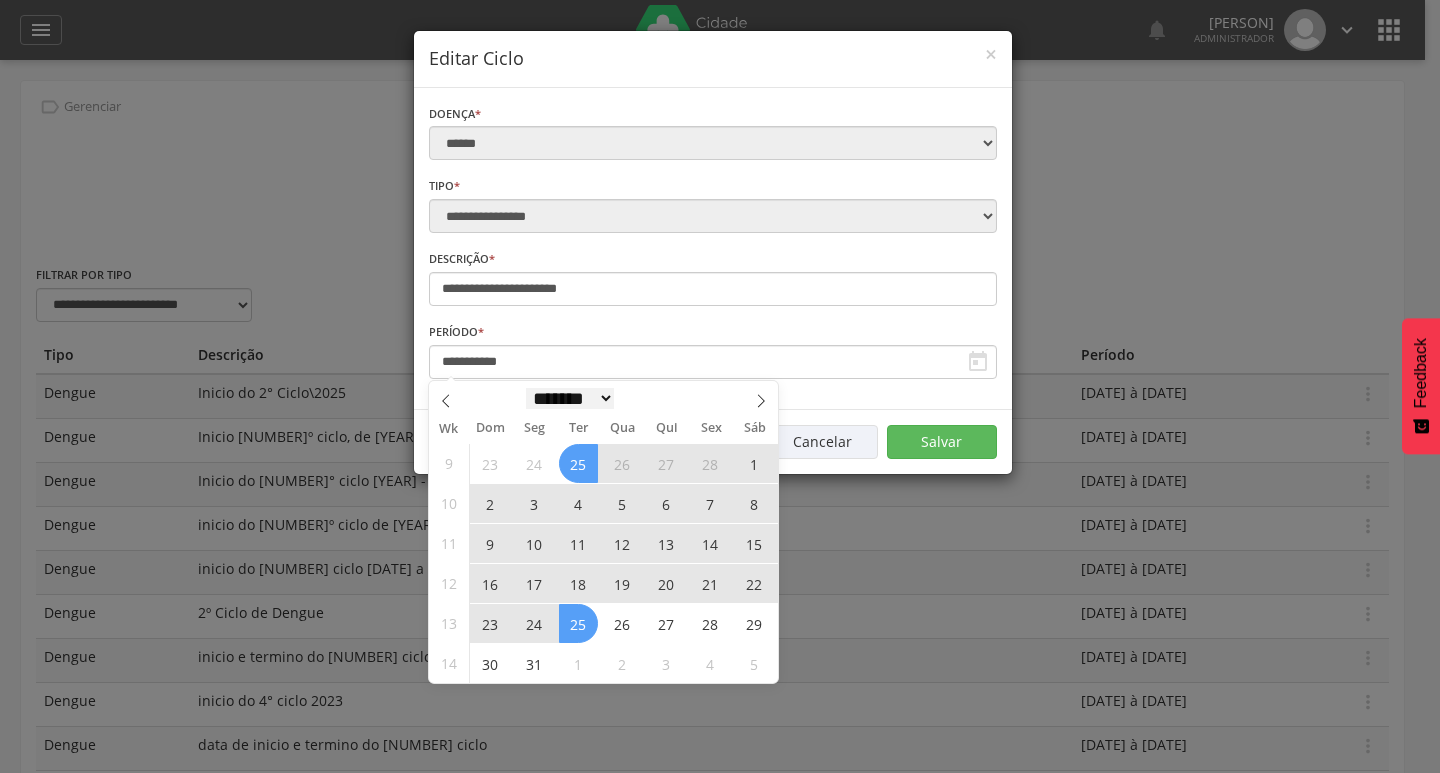 click on "******* ********* ***** ***** **** ***** ***** ****** ******** ******* ******** ********" at bounding box center (570, 398) 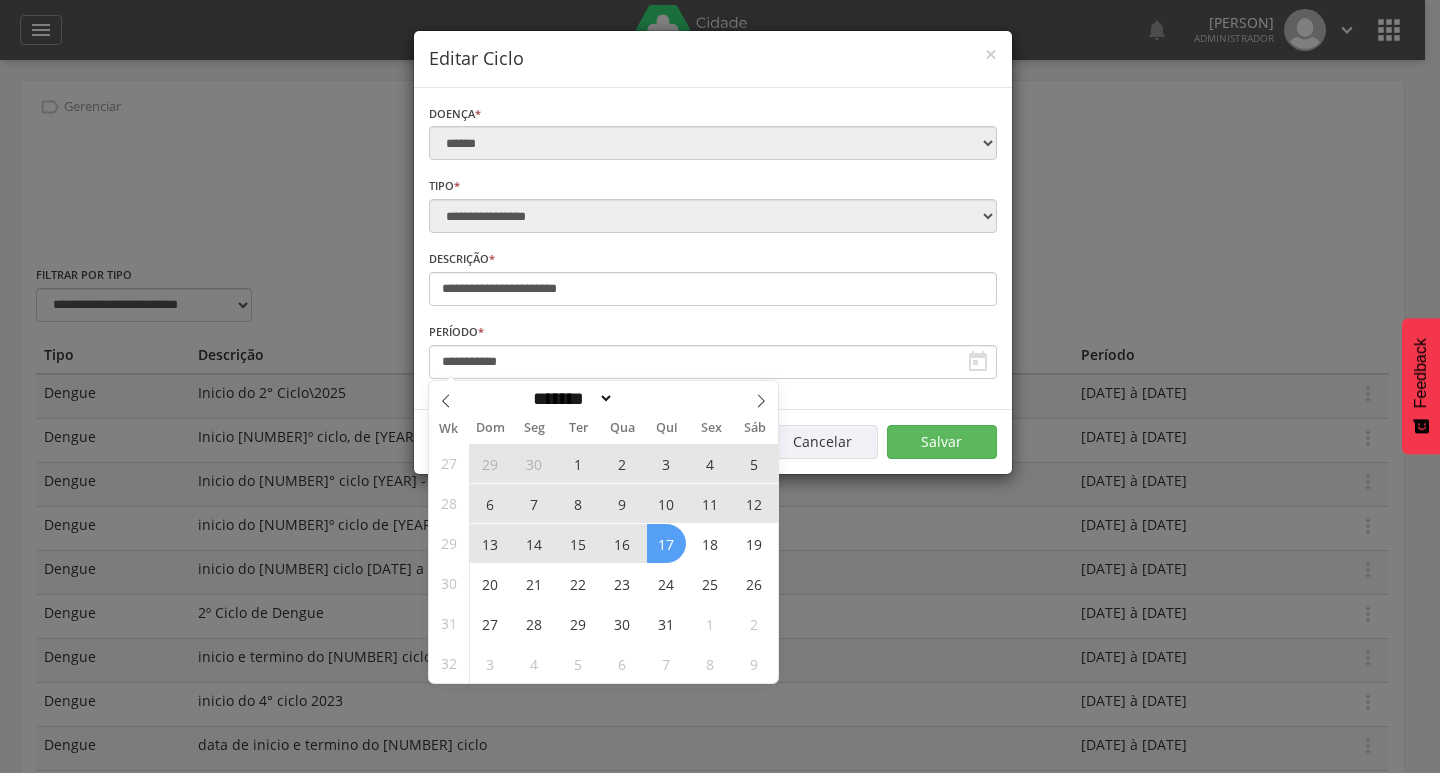 click on "17" at bounding box center [666, 543] 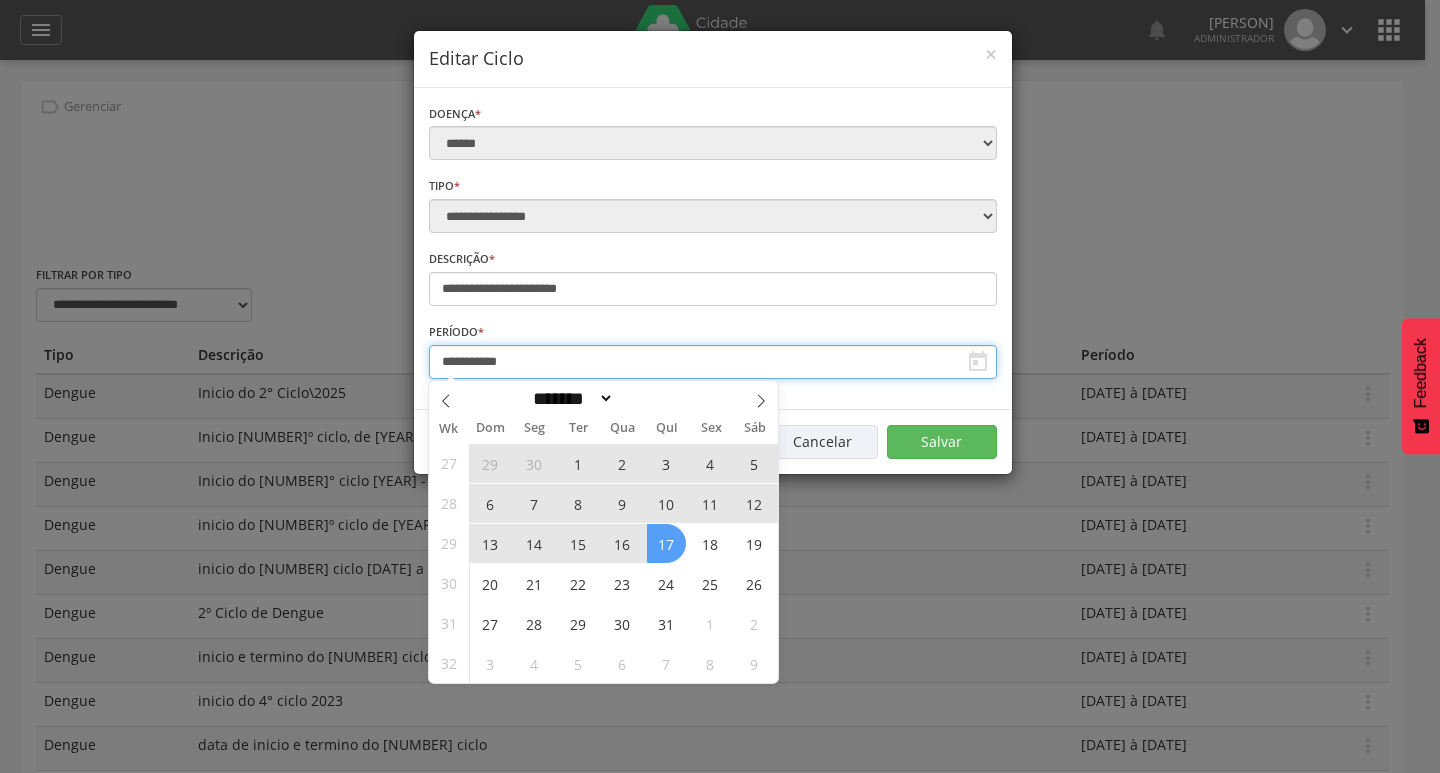 type on "**********" 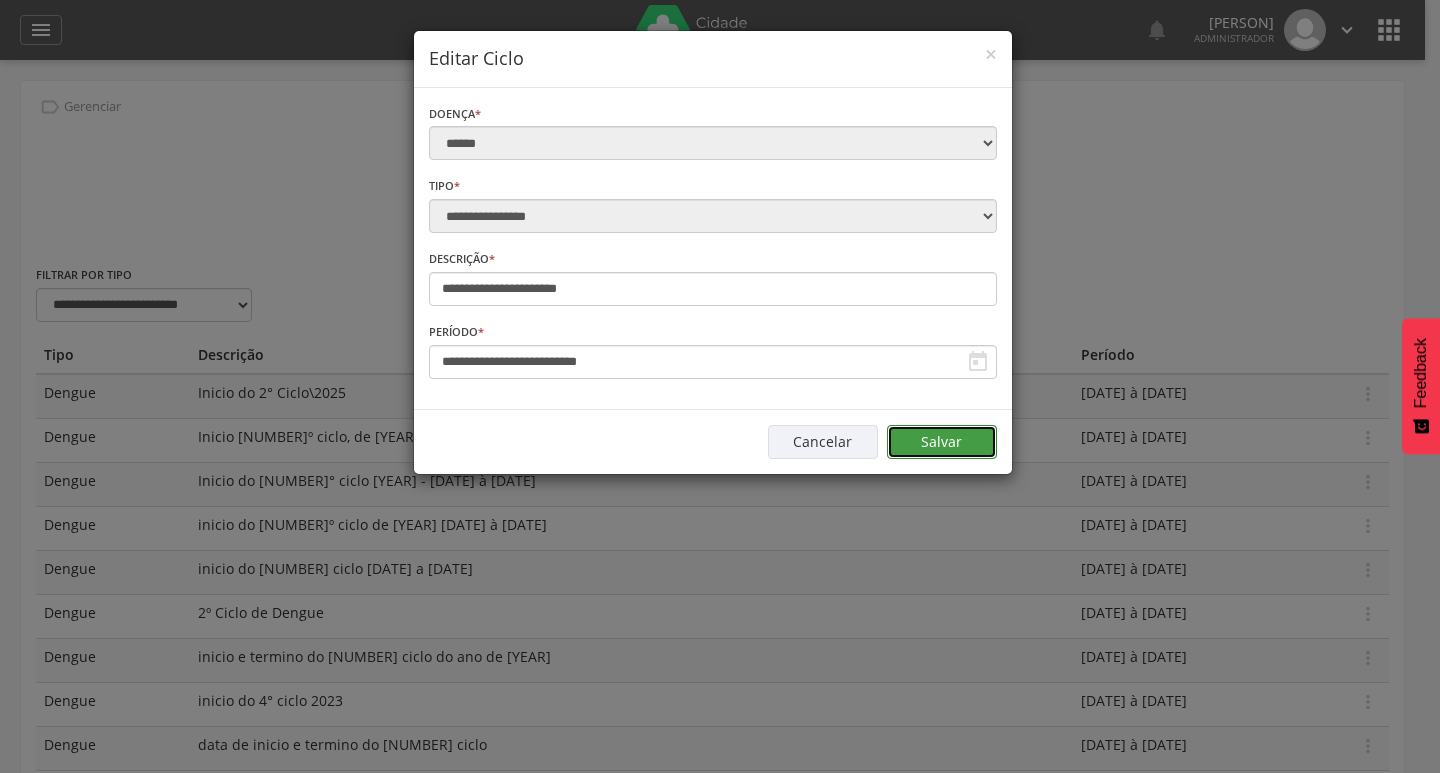 click on "Salvar" at bounding box center [942, 442] 